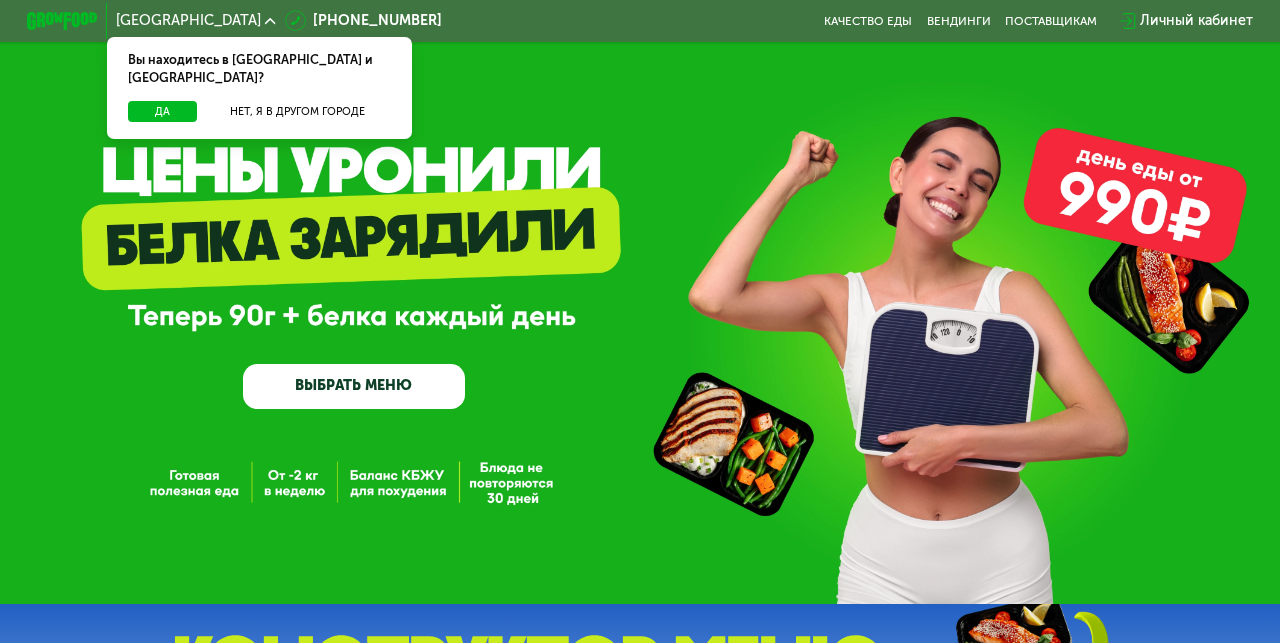 scroll, scrollTop: 0, scrollLeft: 0, axis: both 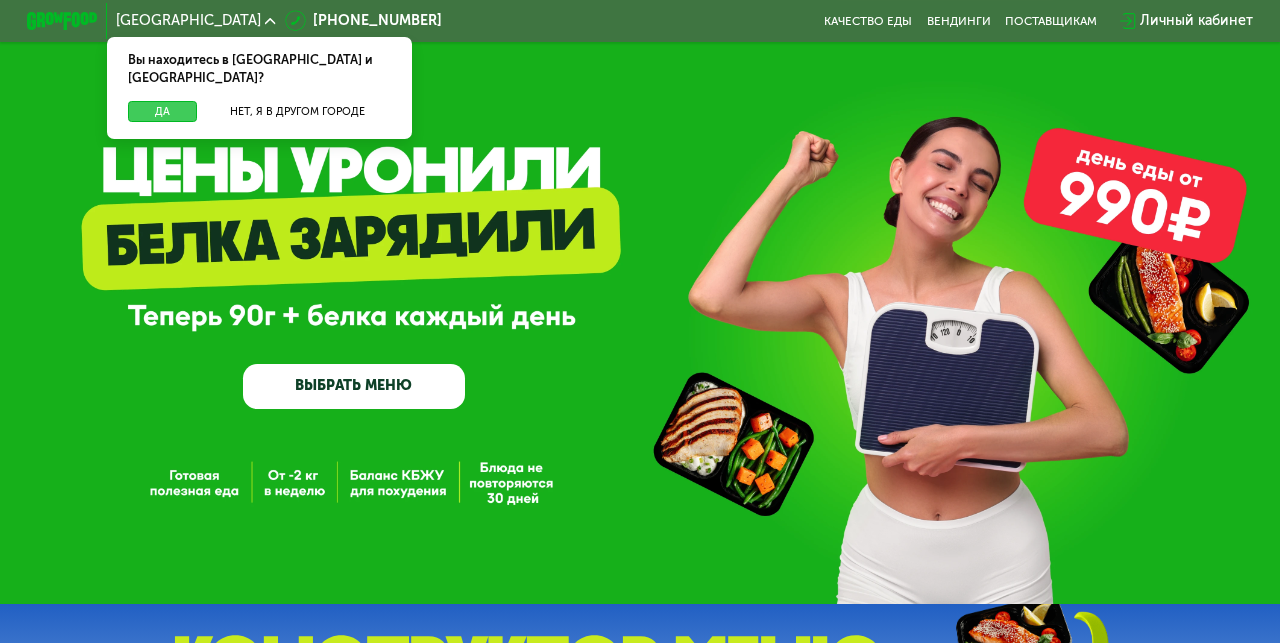 click on "Да" at bounding box center [162, 112] 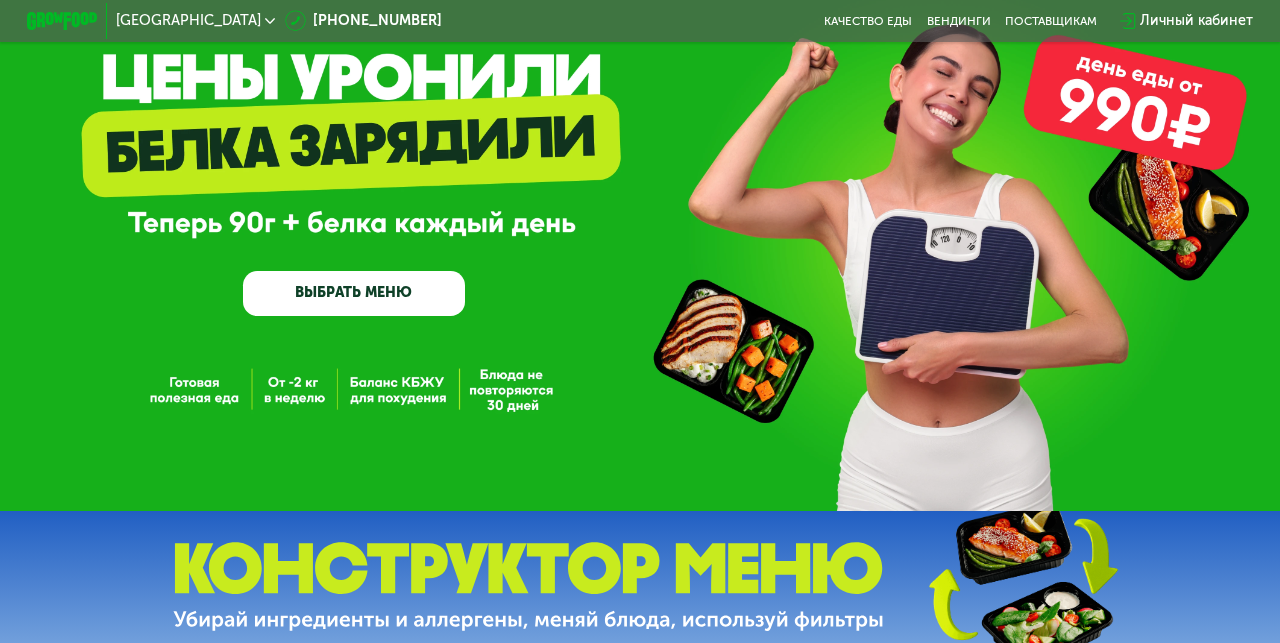 scroll, scrollTop: 96, scrollLeft: 0, axis: vertical 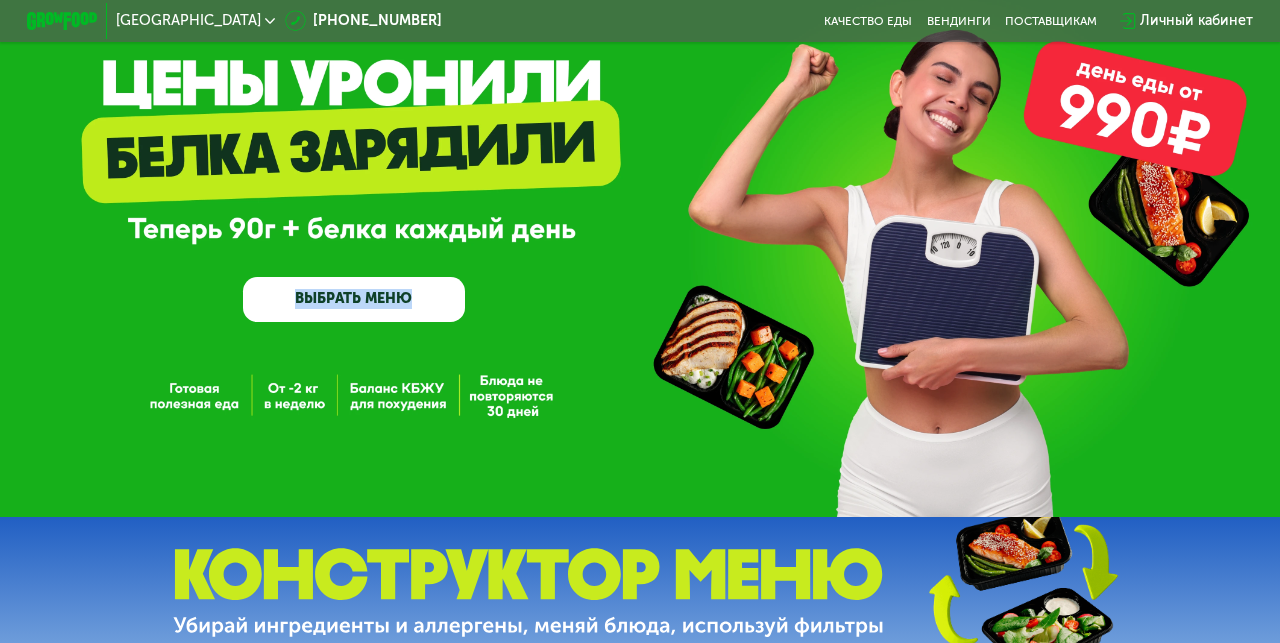 click on "GrowFood — доставка правильного питания  ВЫБРАТЬ МЕНЮ" at bounding box center (640, 219) 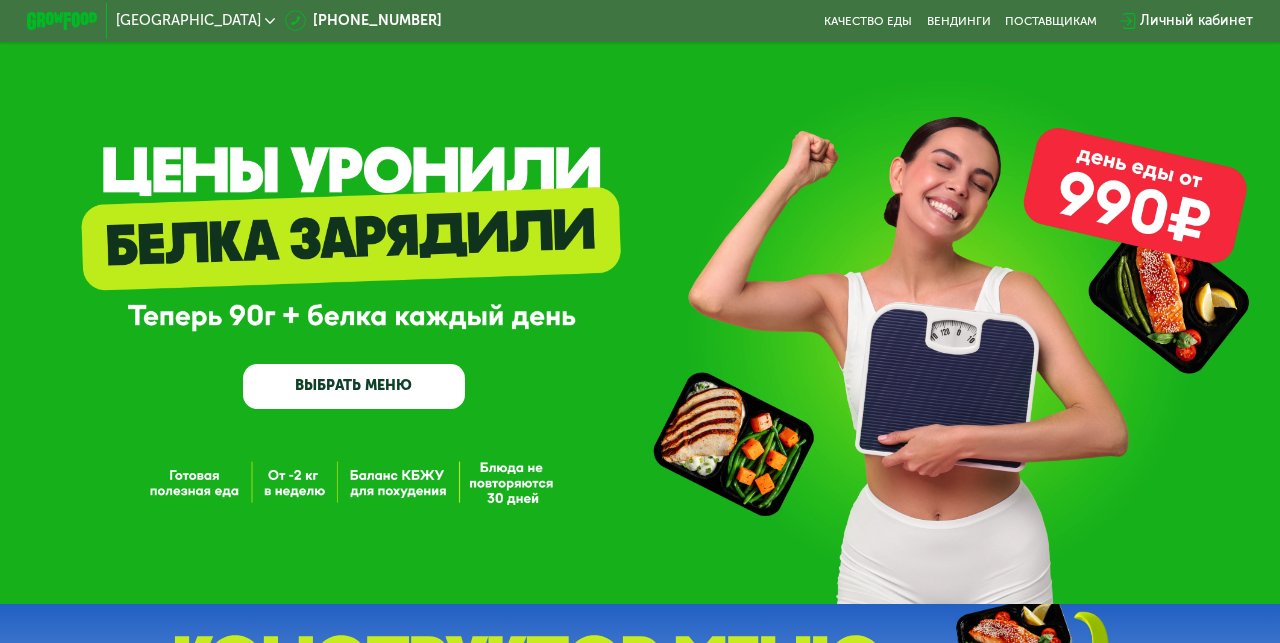 scroll, scrollTop: 0, scrollLeft: 0, axis: both 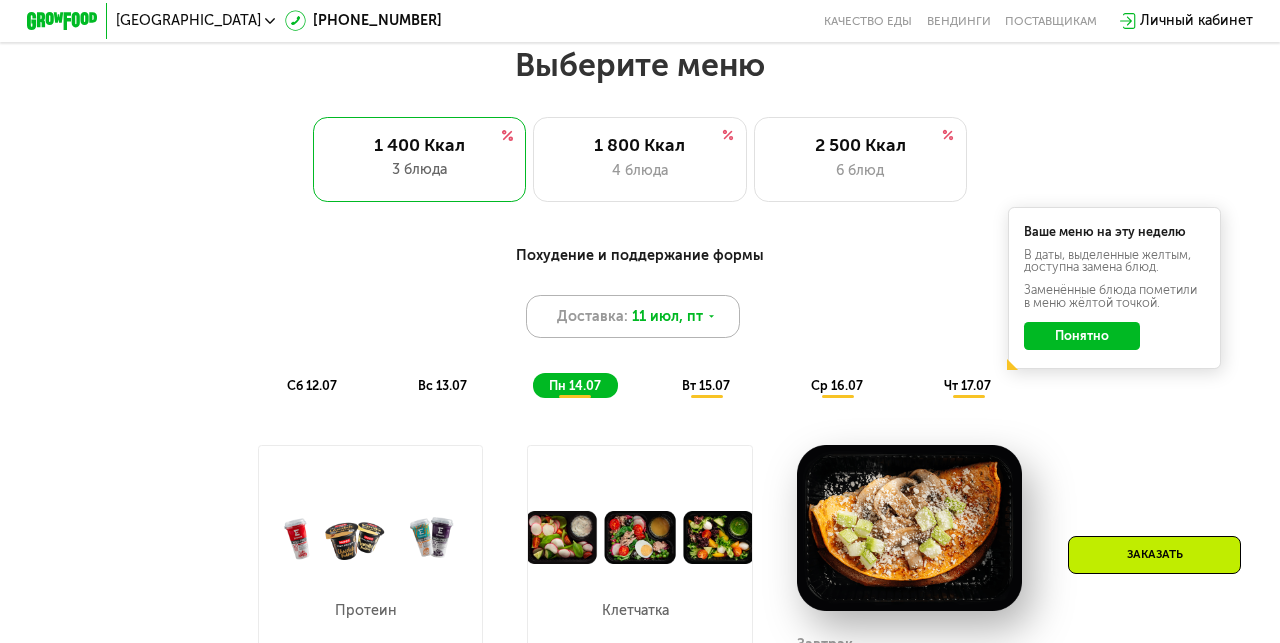 click on "11 июл, пт" at bounding box center (667, 316) 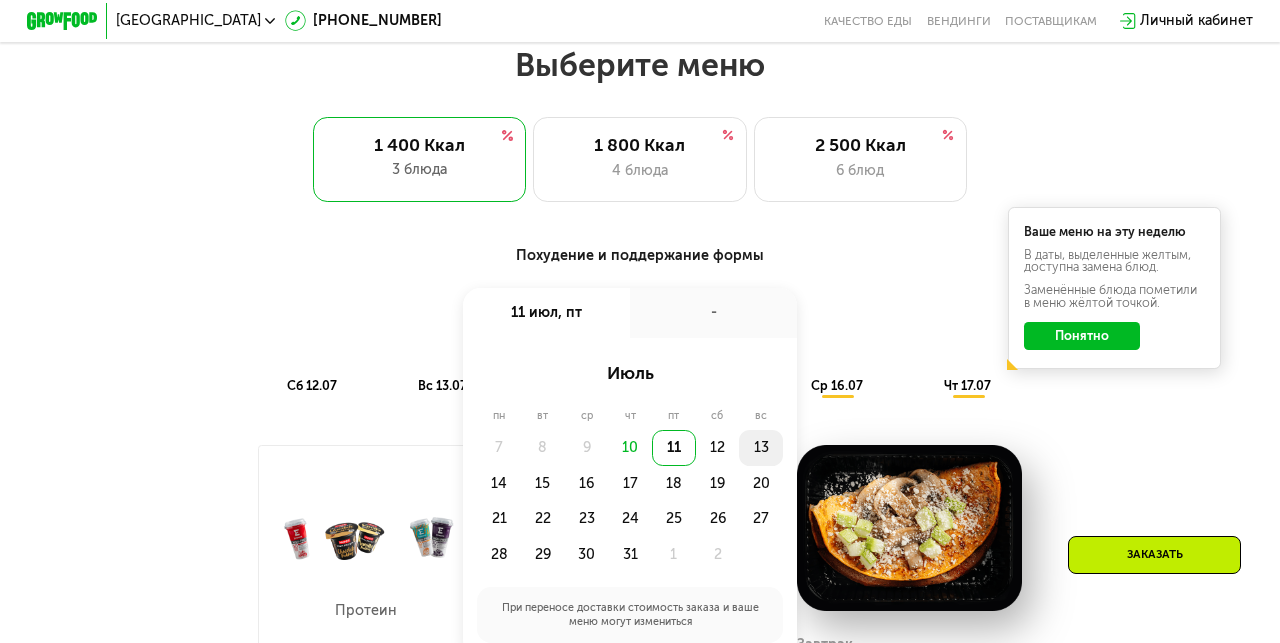 click on "13" 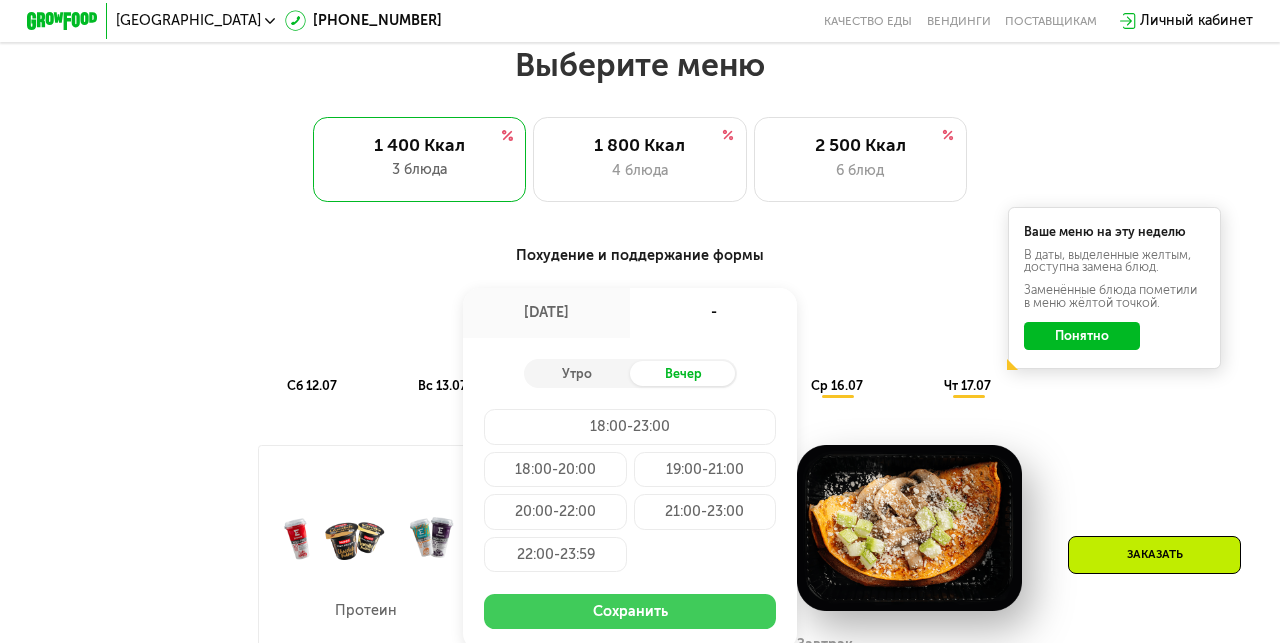 click on "Сохранить" at bounding box center [630, 612] 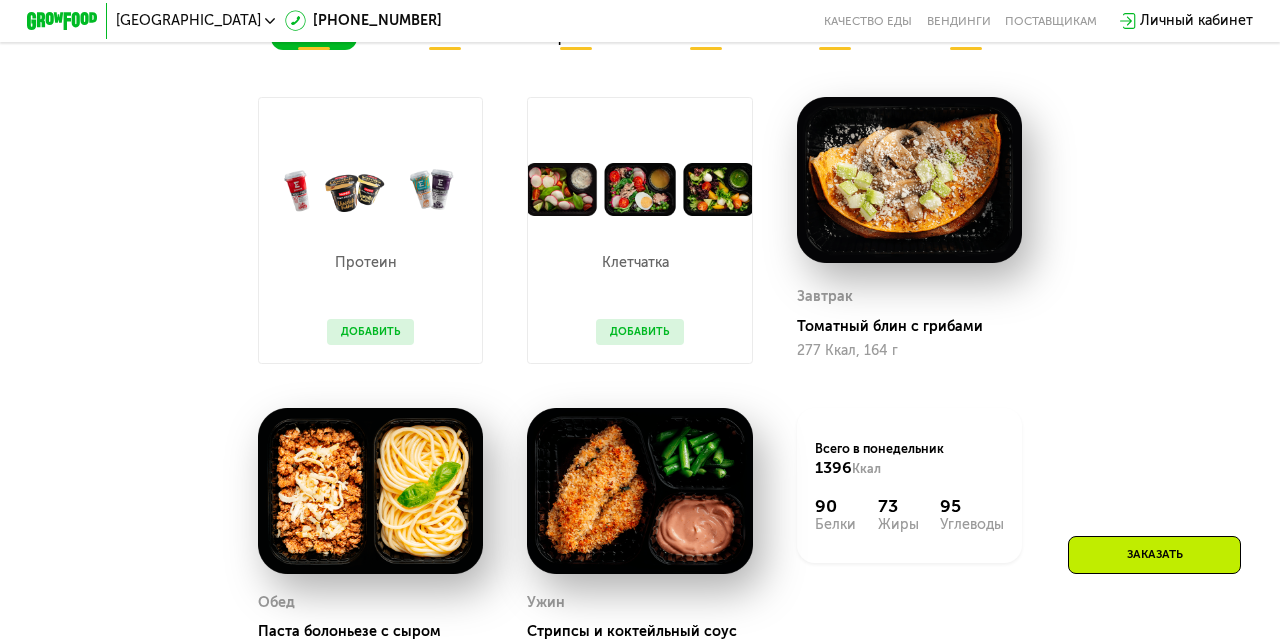 scroll, scrollTop: 1119, scrollLeft: 0, axis: vertical 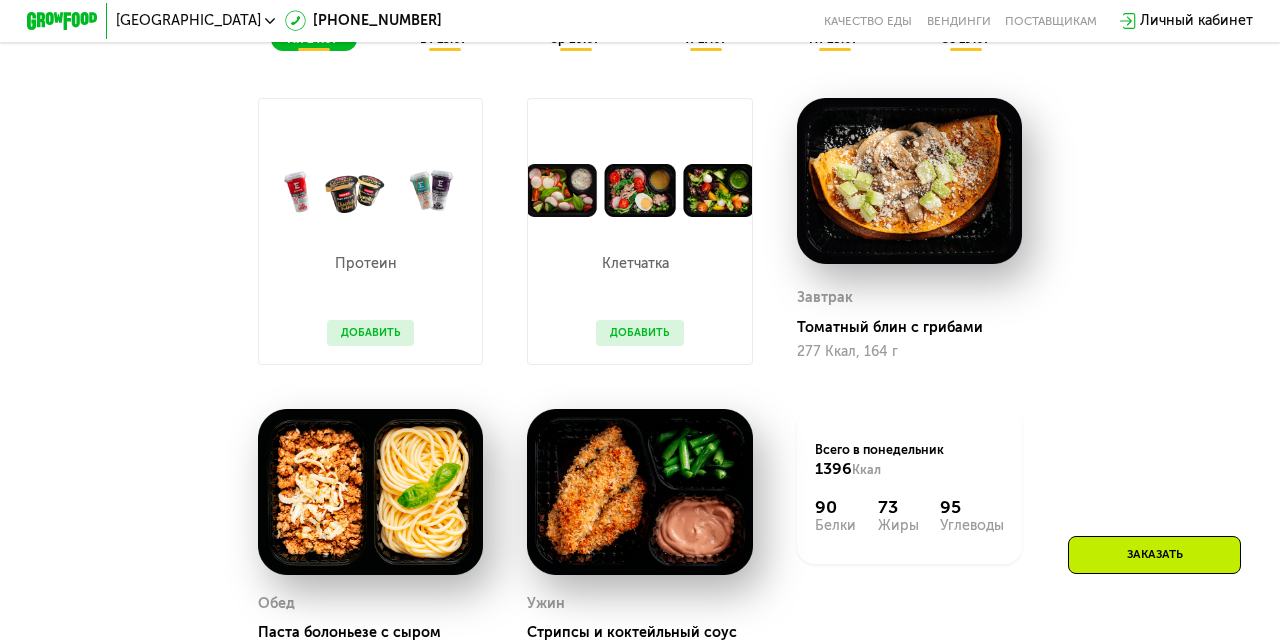 click on "Добавить" at bounding box center (639, 333) 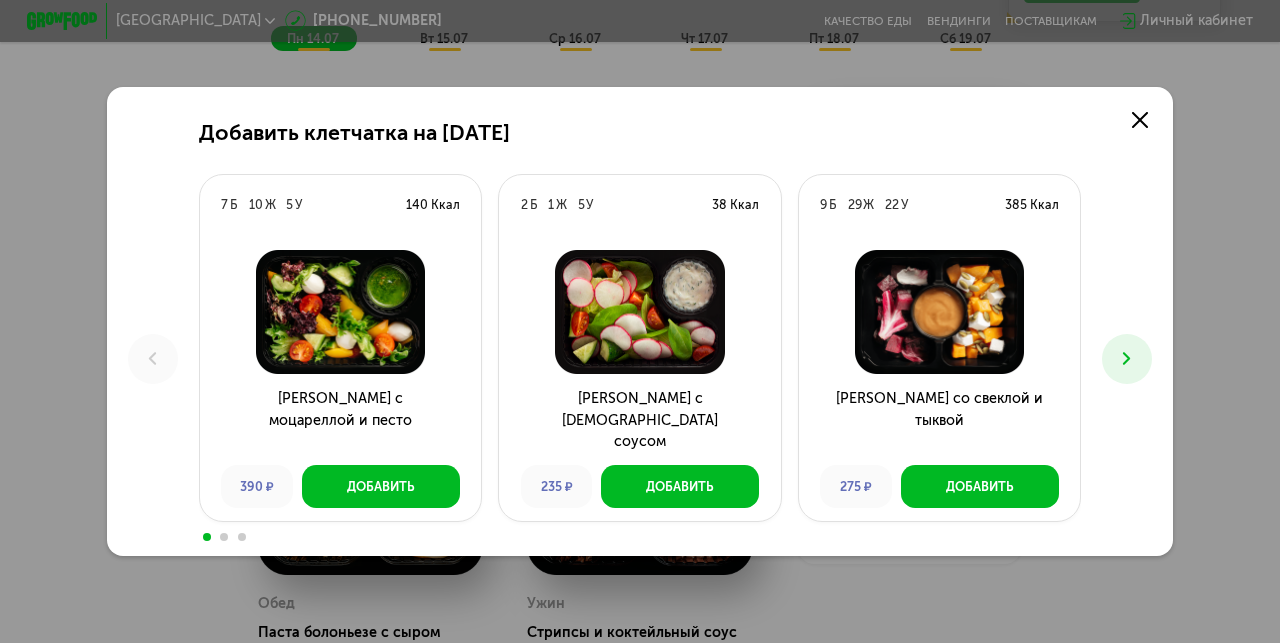 scroll, scrollTop: 0, scrollLeft: 0, axis: both 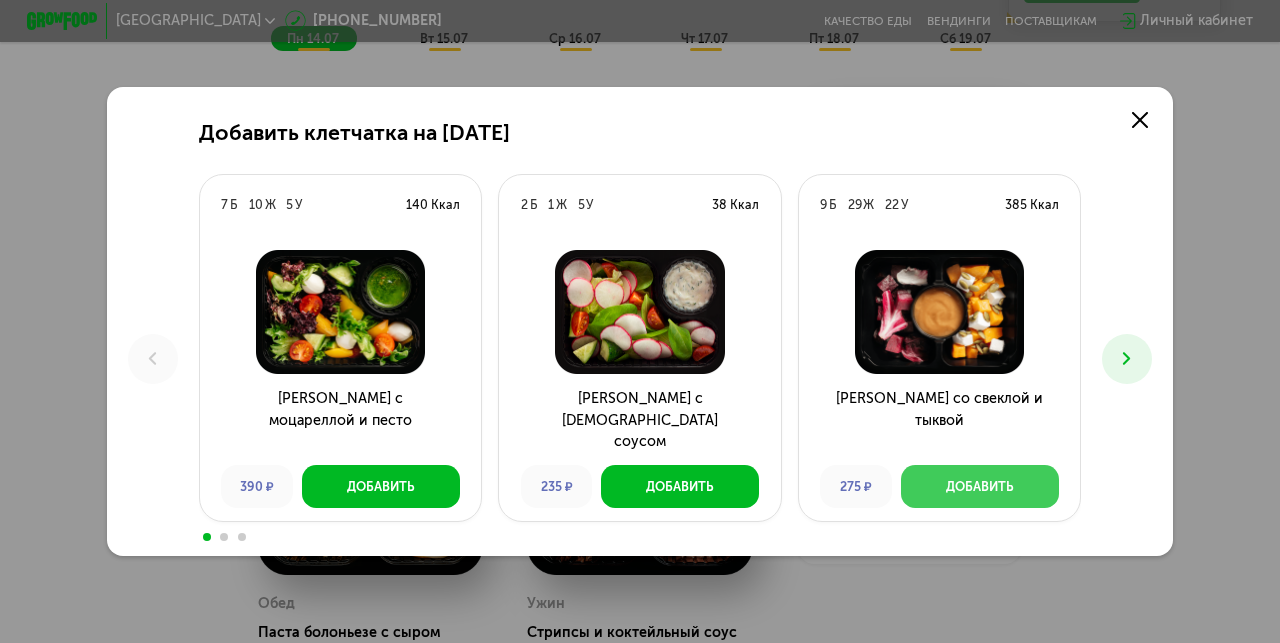 click on "Добавить" at bounding box center (980, 486) 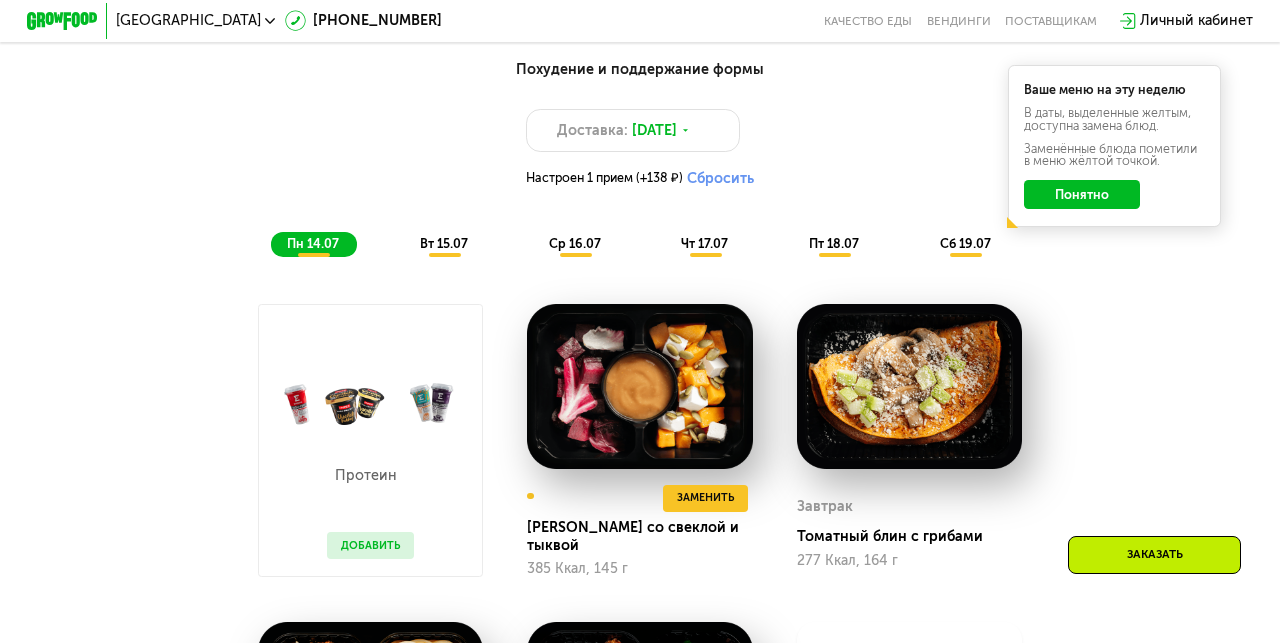 scroll, scrollTop: 960, scrollLeft: 0, axis: vertical 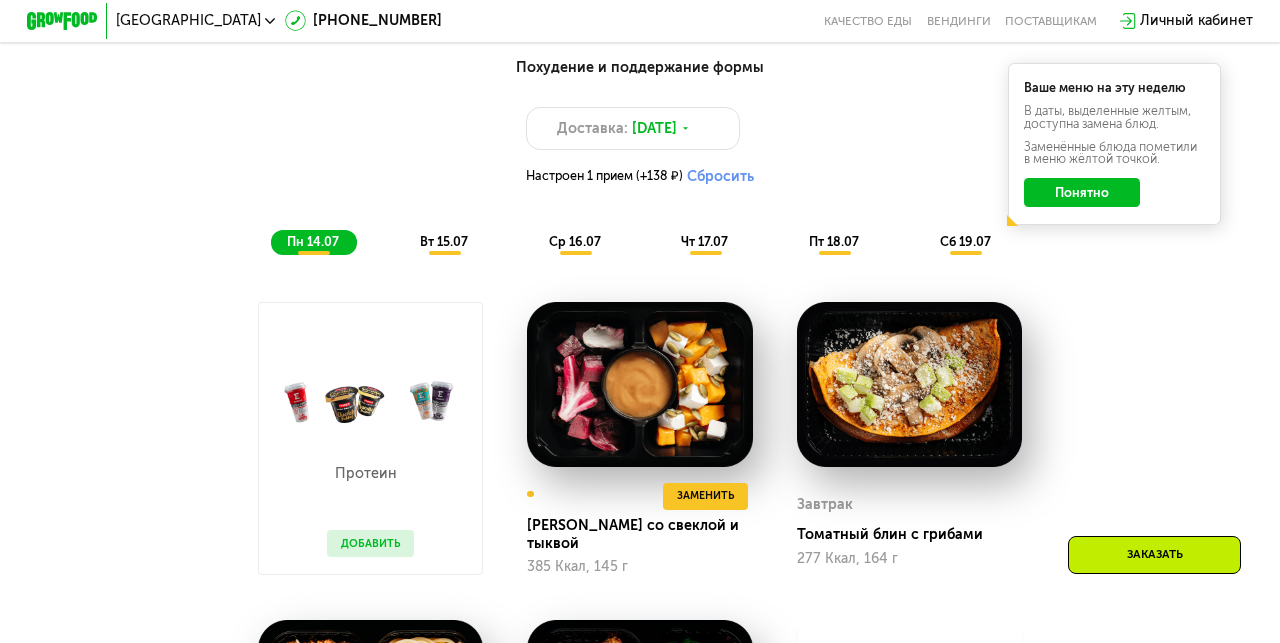 click on "вт 15.07" at bounding box center [444, 241] 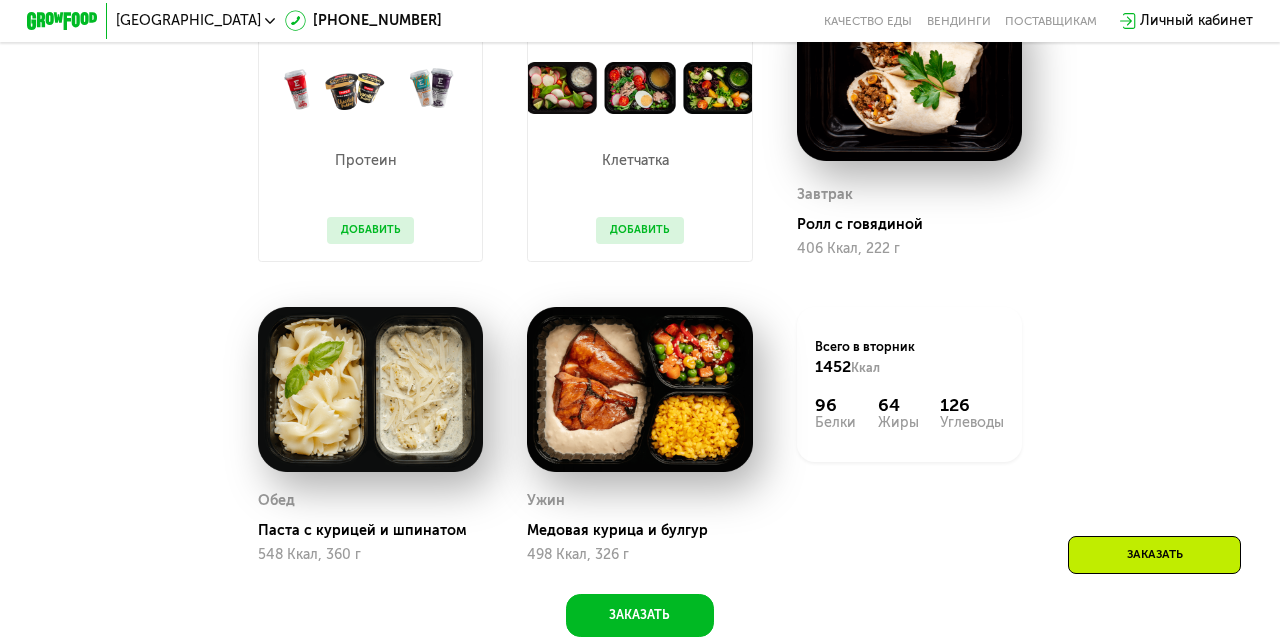 scroll, scrollTop: 1276, scrollLeft: 0, axis: vertical 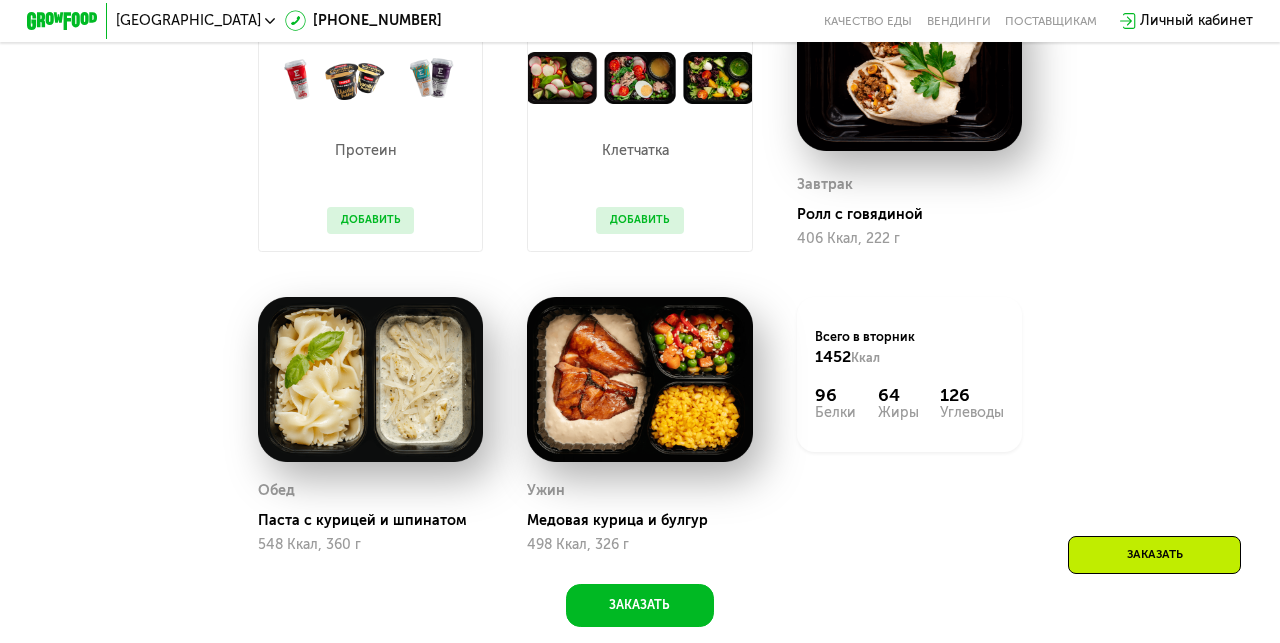 click on "Добавить" at bounding box center [639, 220] 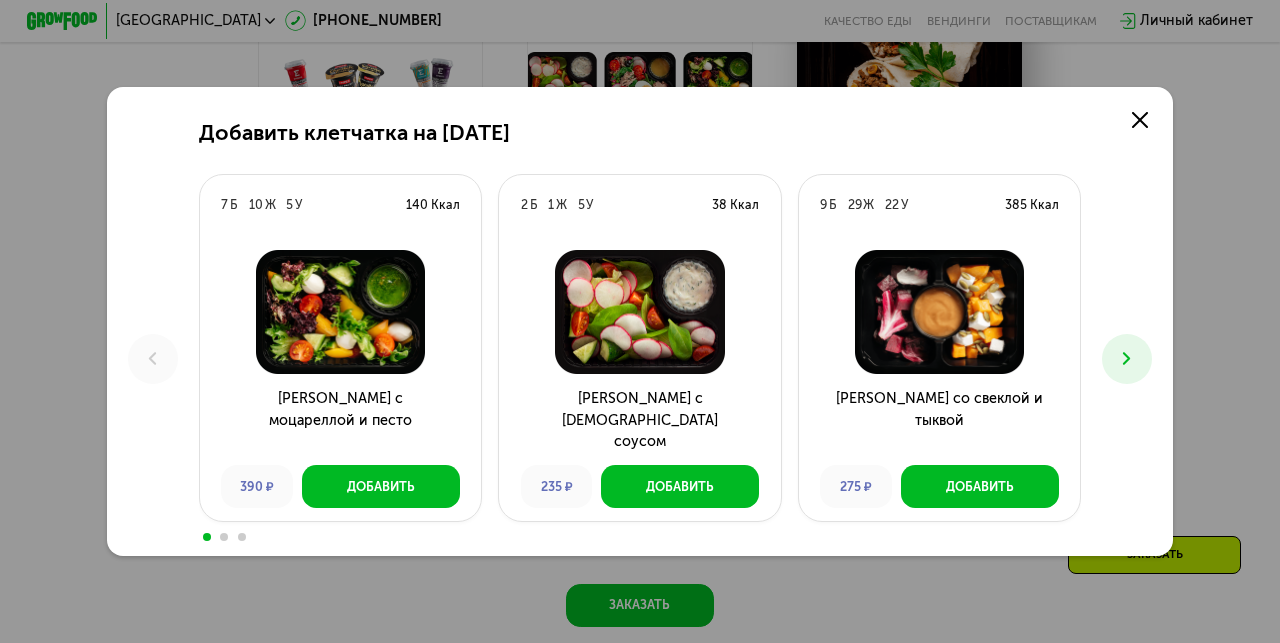 scroll, scrollTop: 0, scrollLeft: 0, axis: both 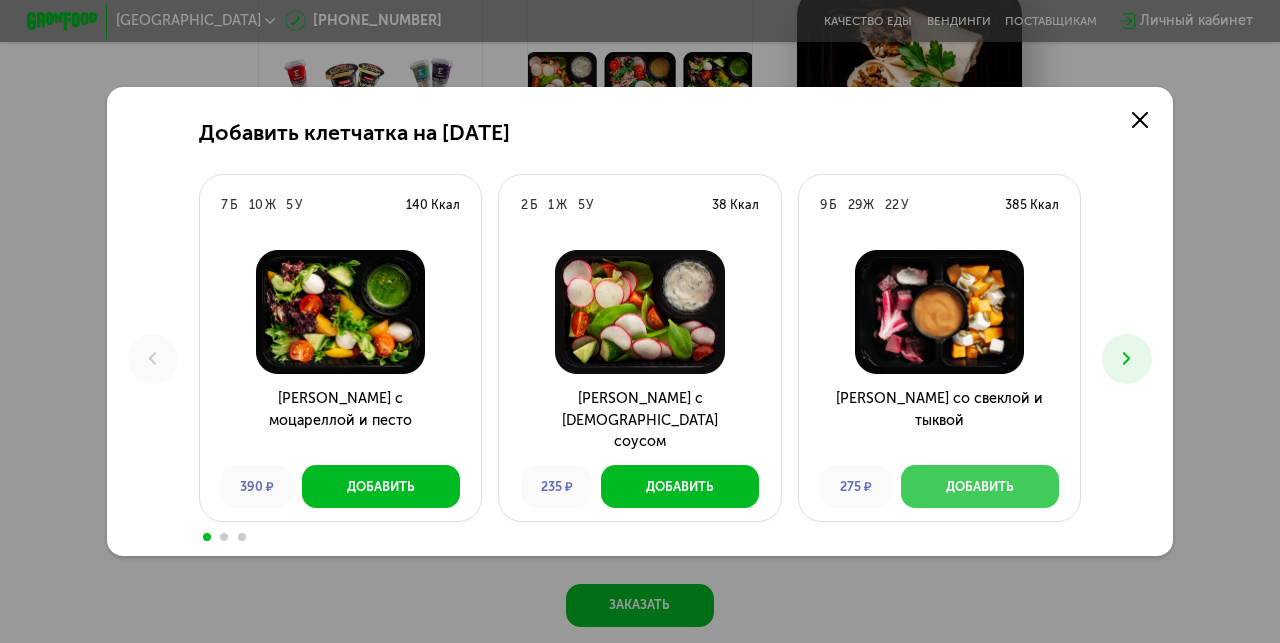 click on "Добавить" at bounding box center (980, 486) 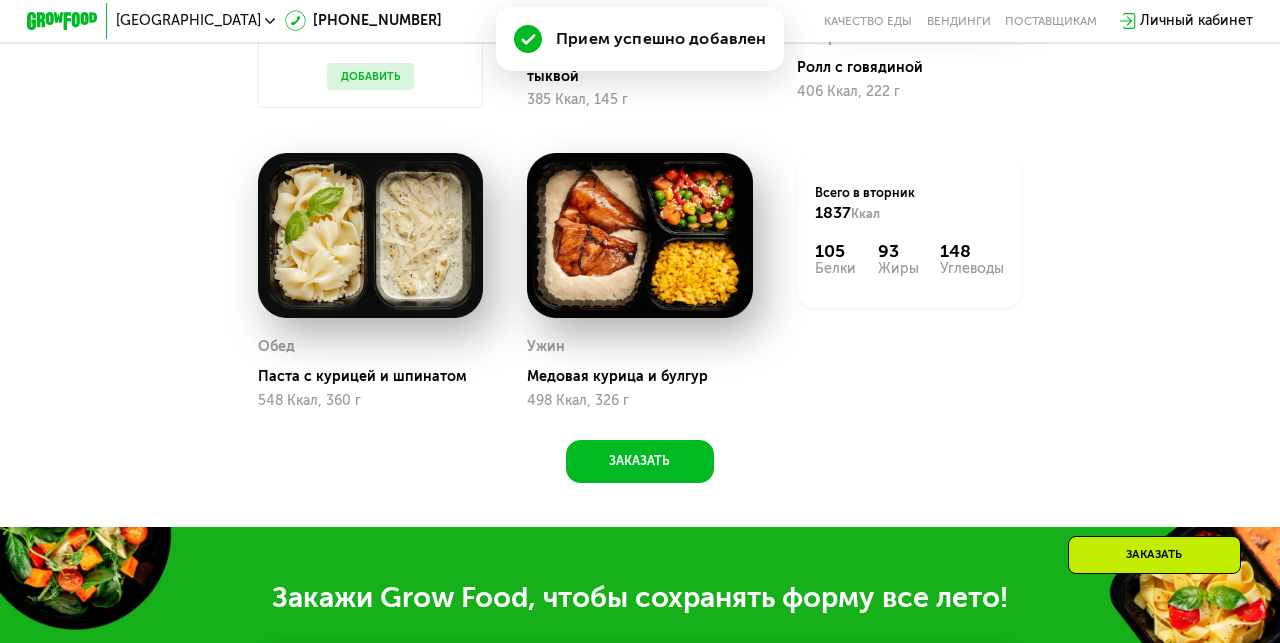scroll, scrollTop: 1428, scrollLeft: 0, axis: vertical 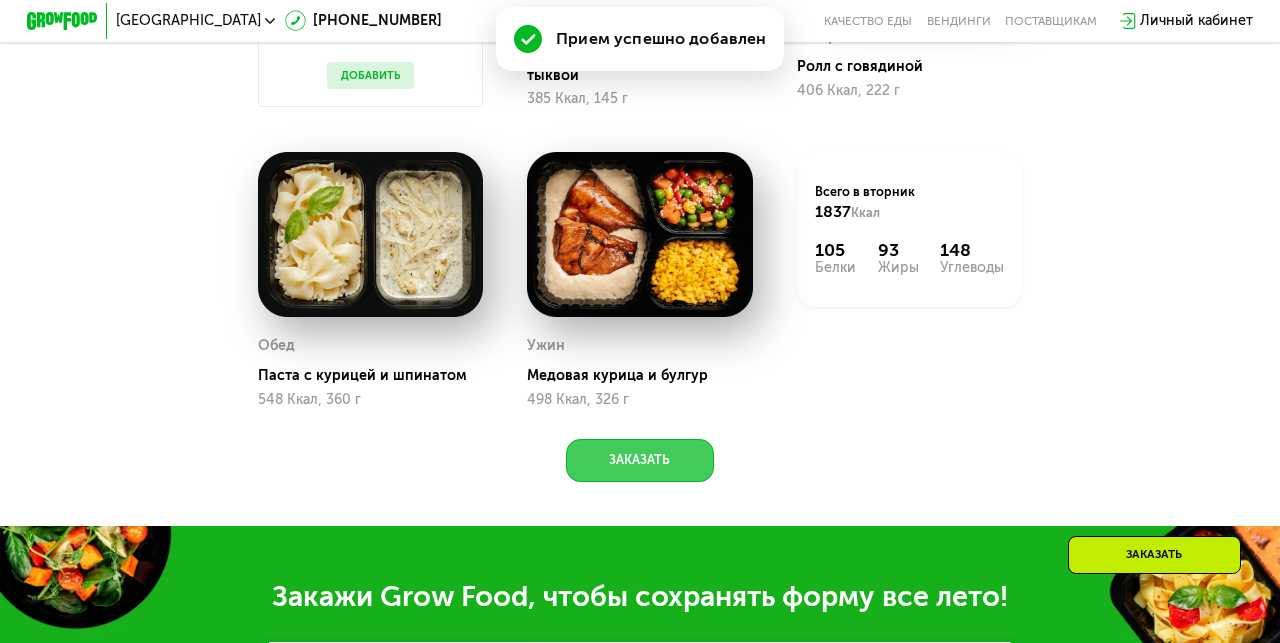 click on "Заказать" 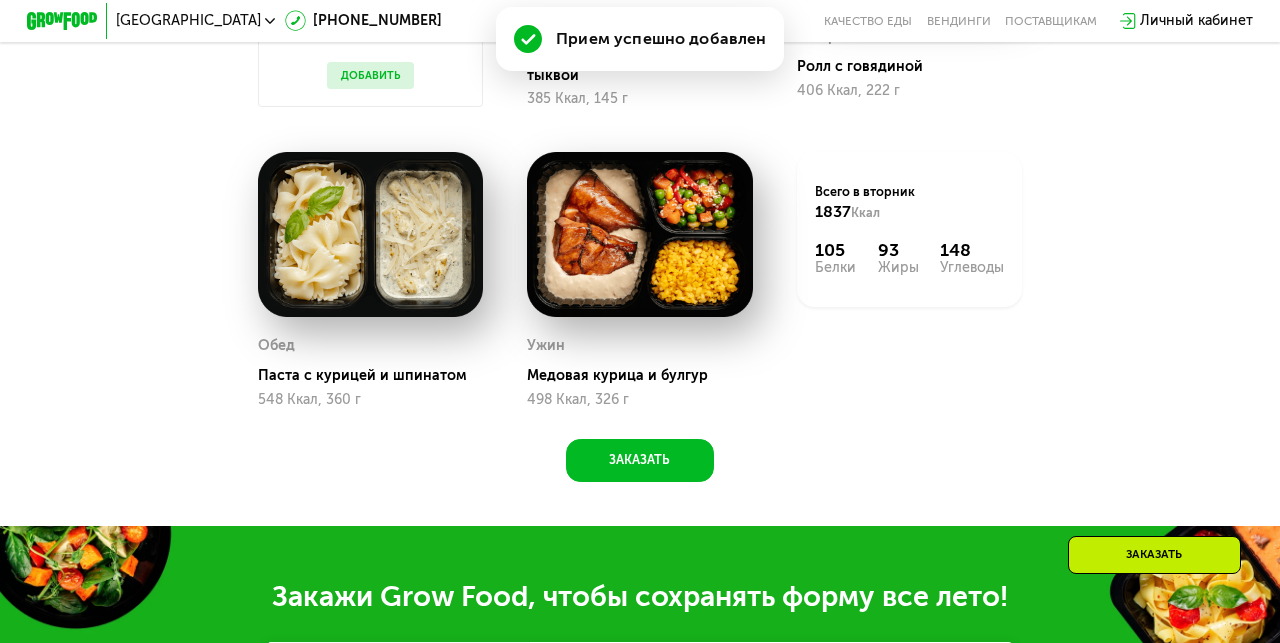 scroll, scrollTop: 1944, scrollLeft: 0, axis: vertical 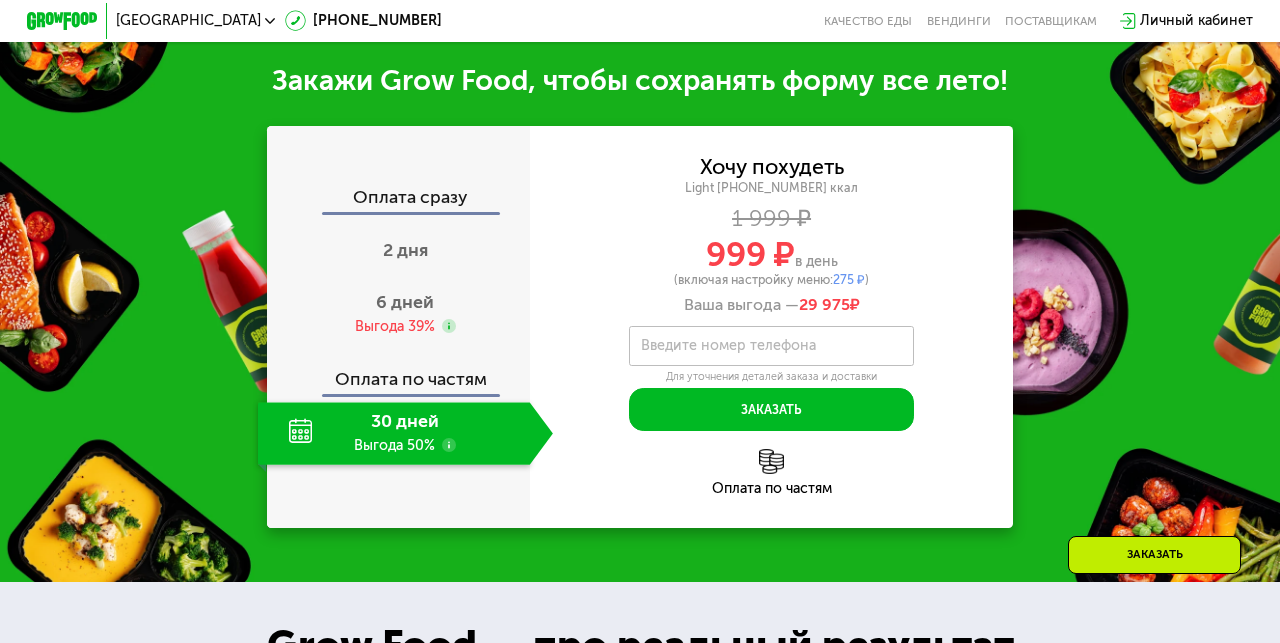 drag, startPoint x: 799, startPoint y: 289, endPoint x: 899, endPoint y: 290, distance: 100.005 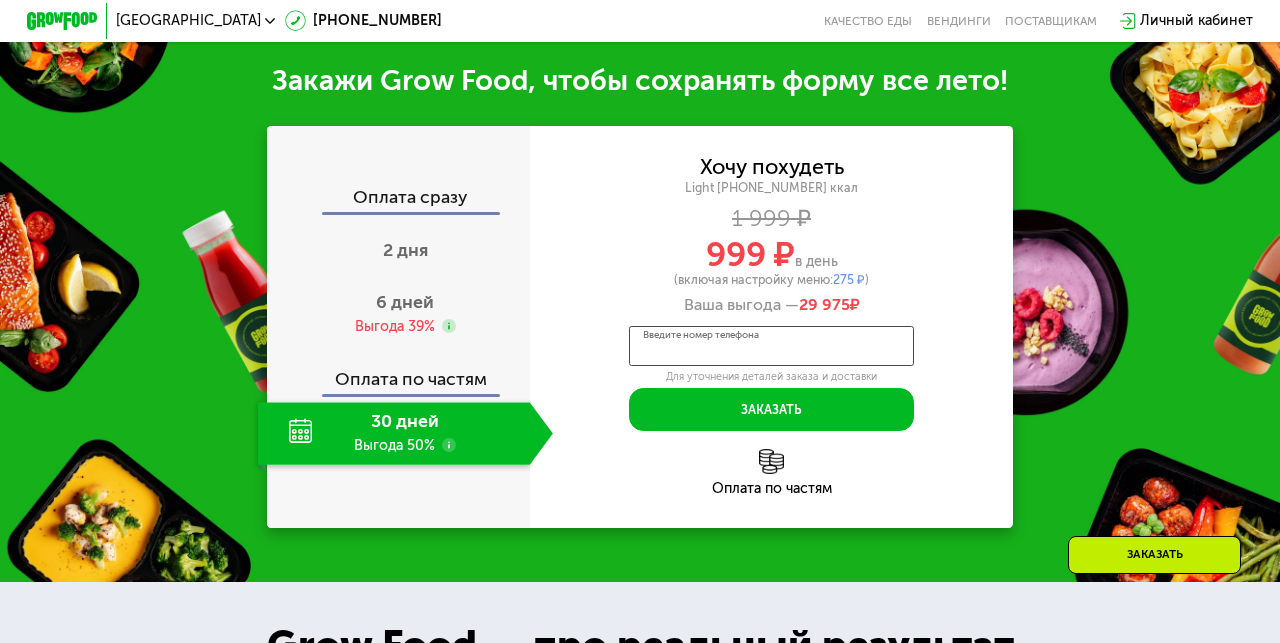 click on "Введите номер телефона" at bounding box center [771, 346] 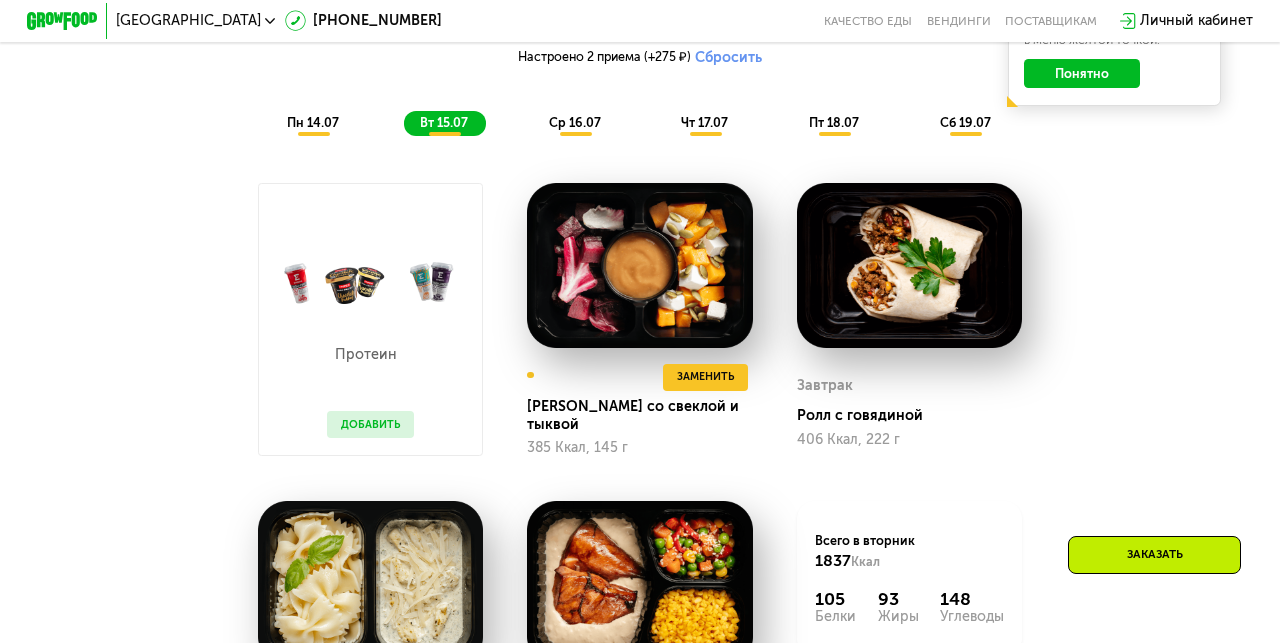 scroll, scrollTop: 1082, scrollLeft: 0, axis: vertical 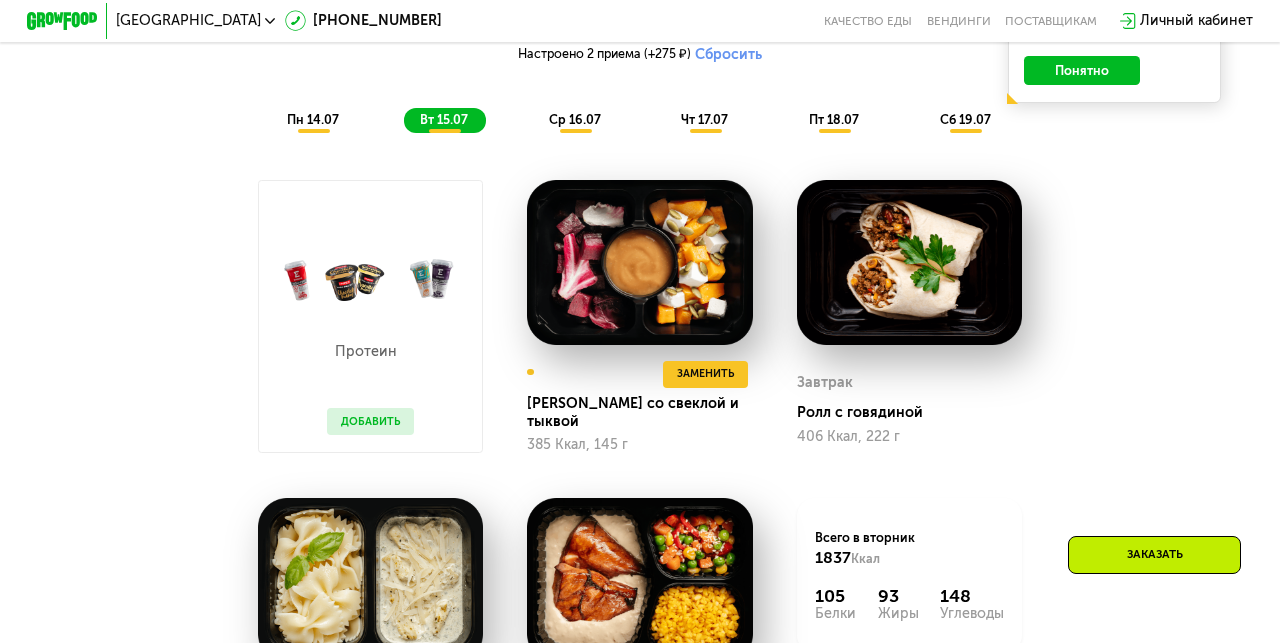 click on "пн 14.07" at bounding box center (313, 119) 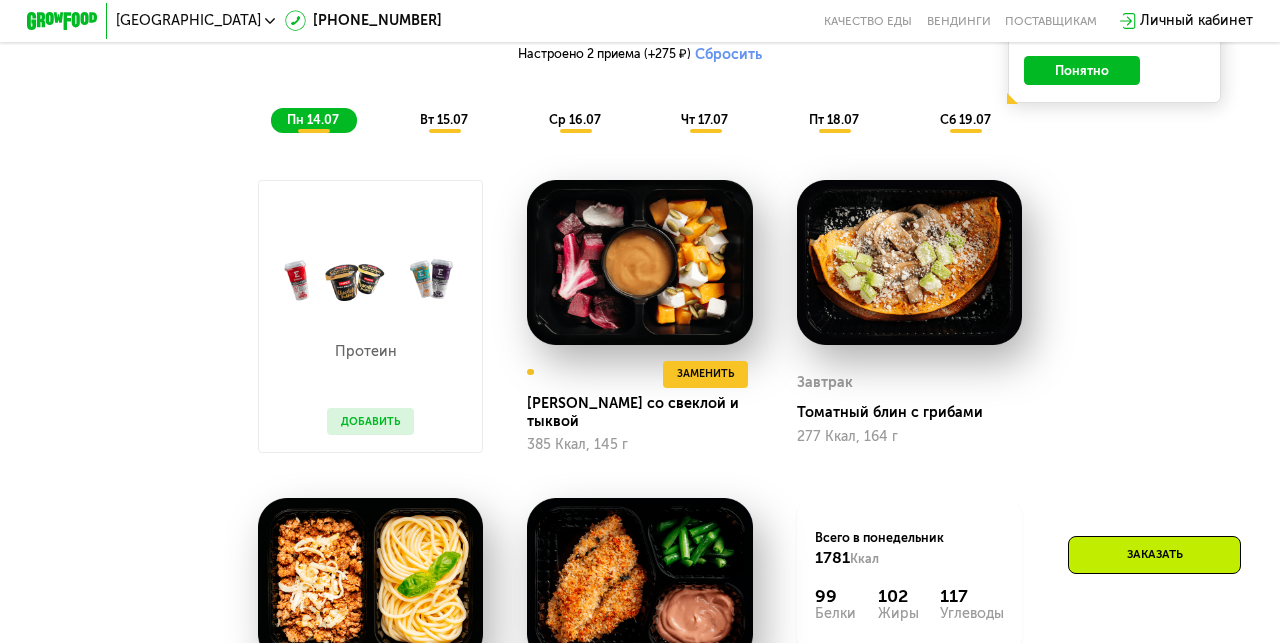 click on "вт 15.07" at bounding box center [444, 119] 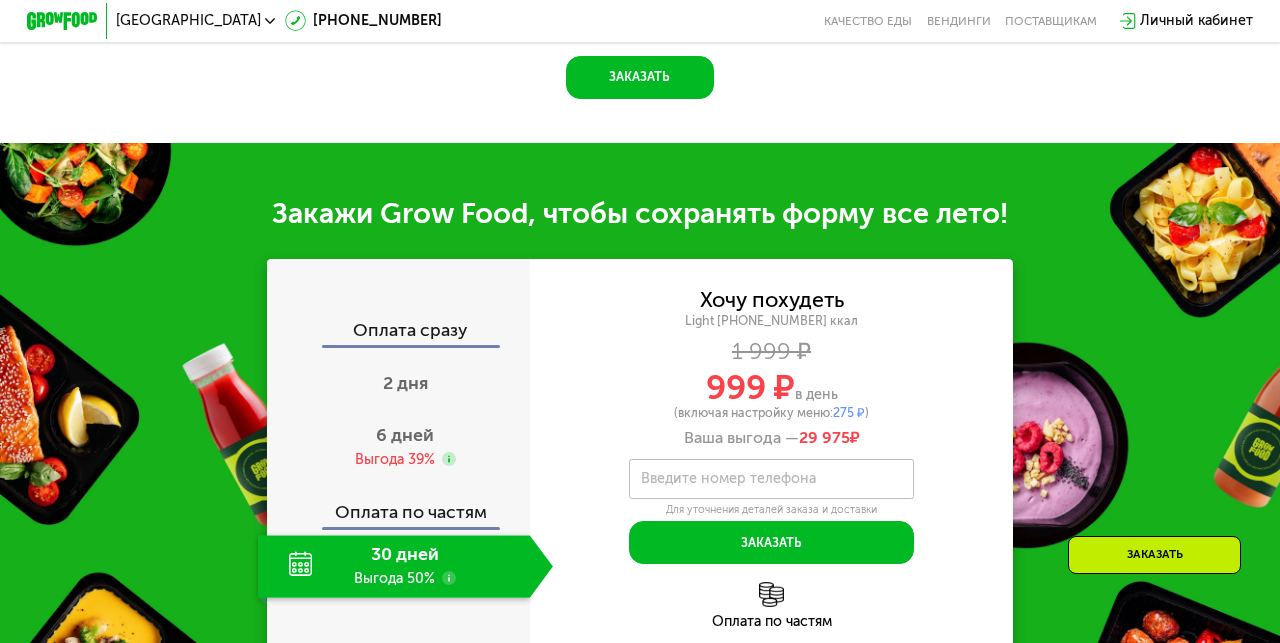 scroll, scrollTop: 1818, scrollLeft: 0, axis: vertical 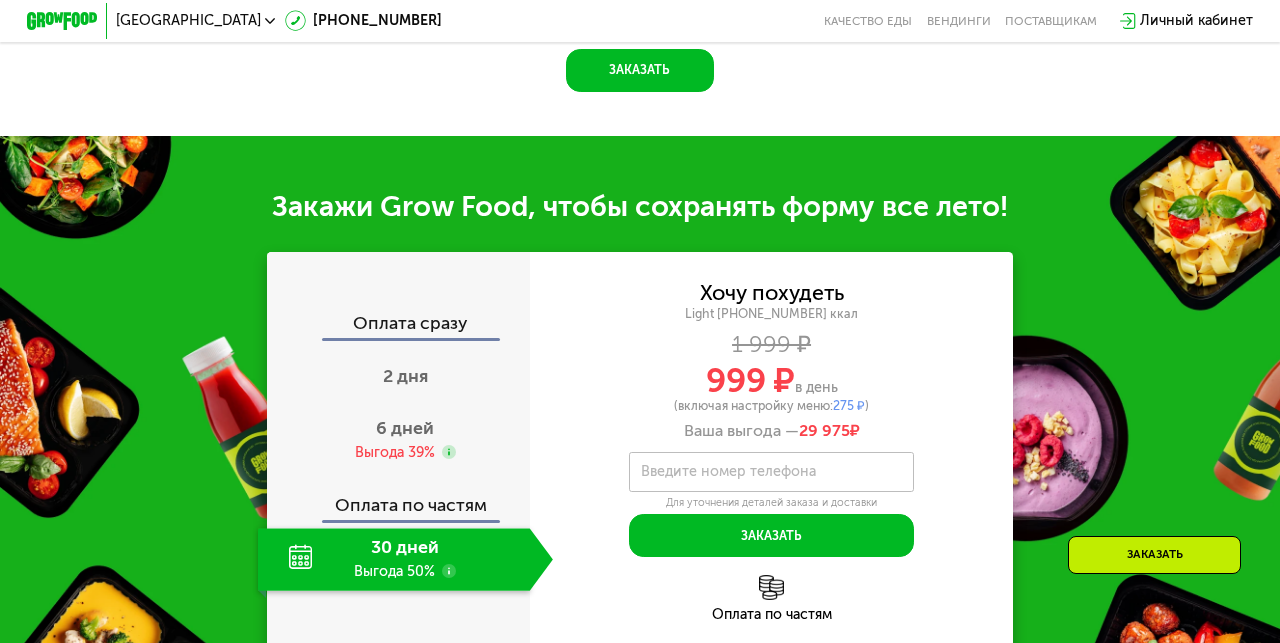 click on "Ваша выгода —  29 975  ₽" at bounding box center (772, 431) 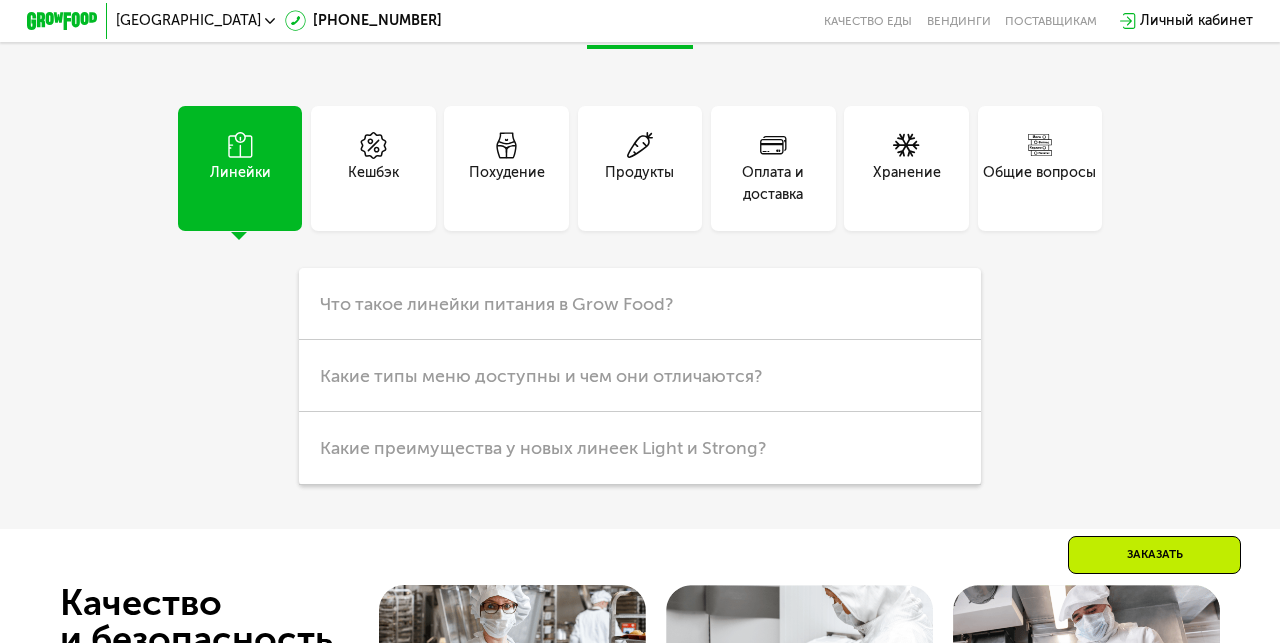 scroll, scrollTop: 4521, scrollLeft: 0, axis: vertical 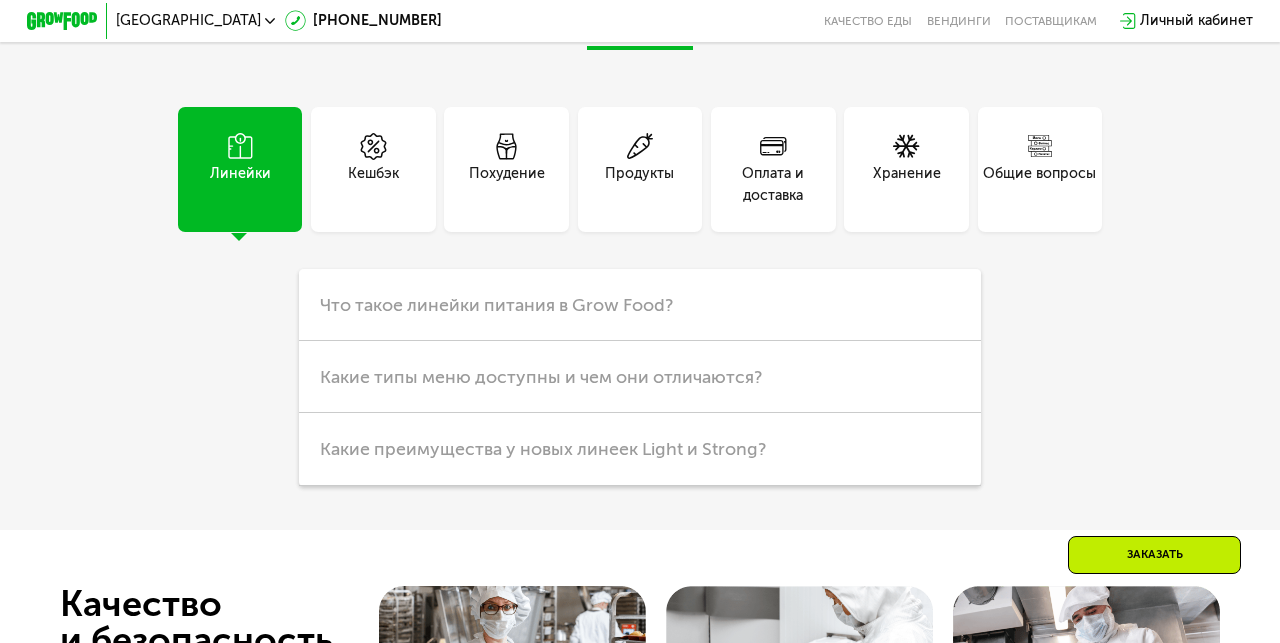 click on "Оплата и доставка" at bounding box center [773, 184] 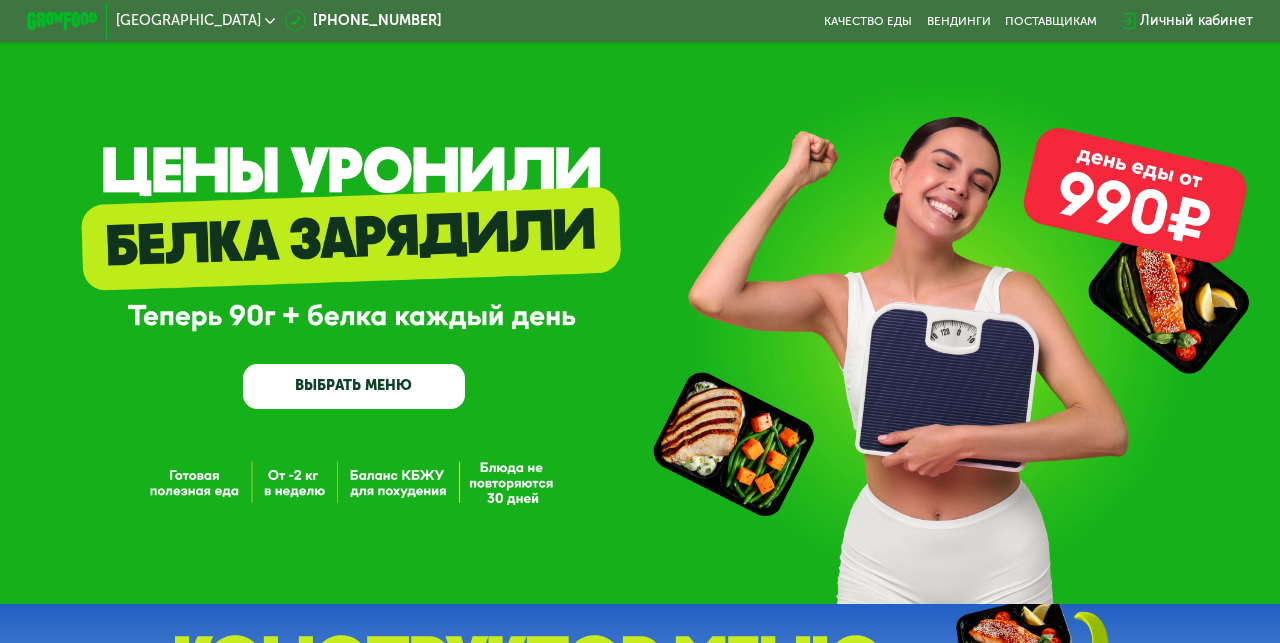 scroll, scrollTop: 0, scrollLeft: 0, axis: both 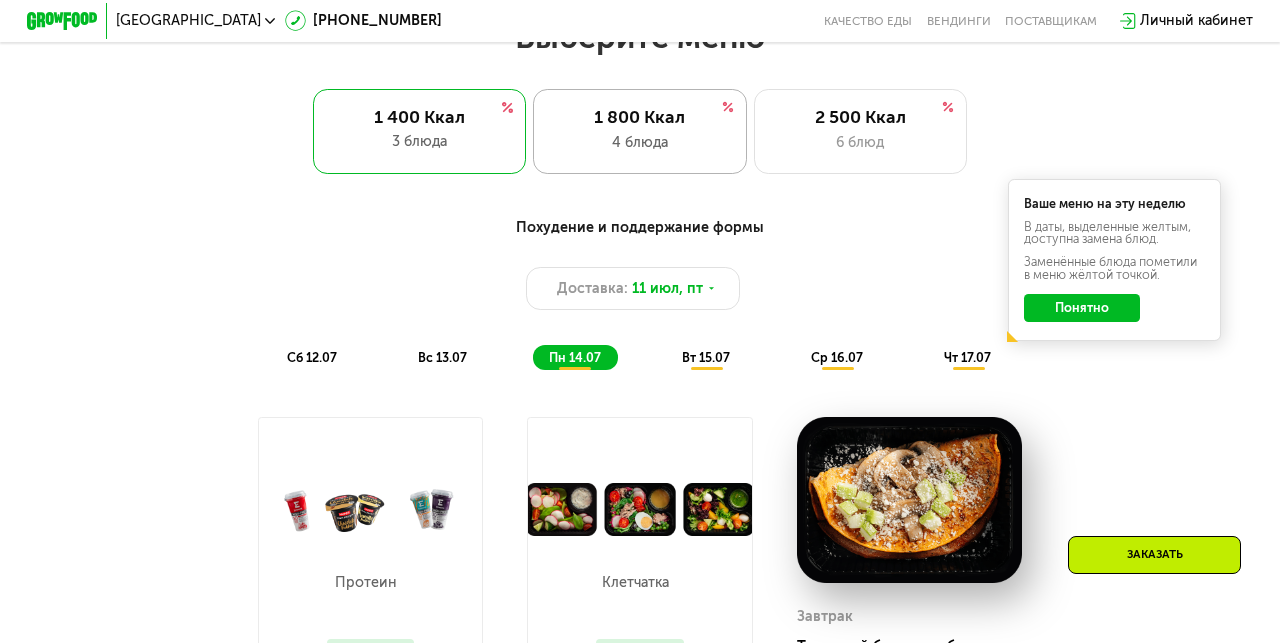 click on "1 800 Ккал" at bounding box center (640, 117) 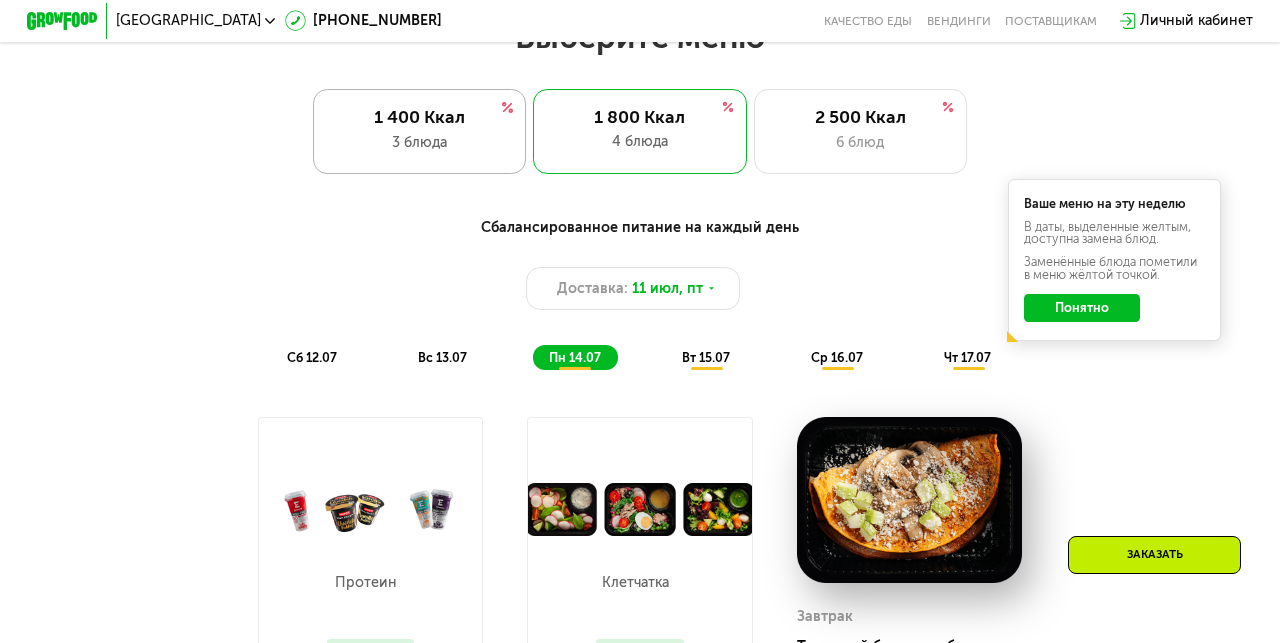 click on "1 400 Ккал" at bounding box center (420, 117) 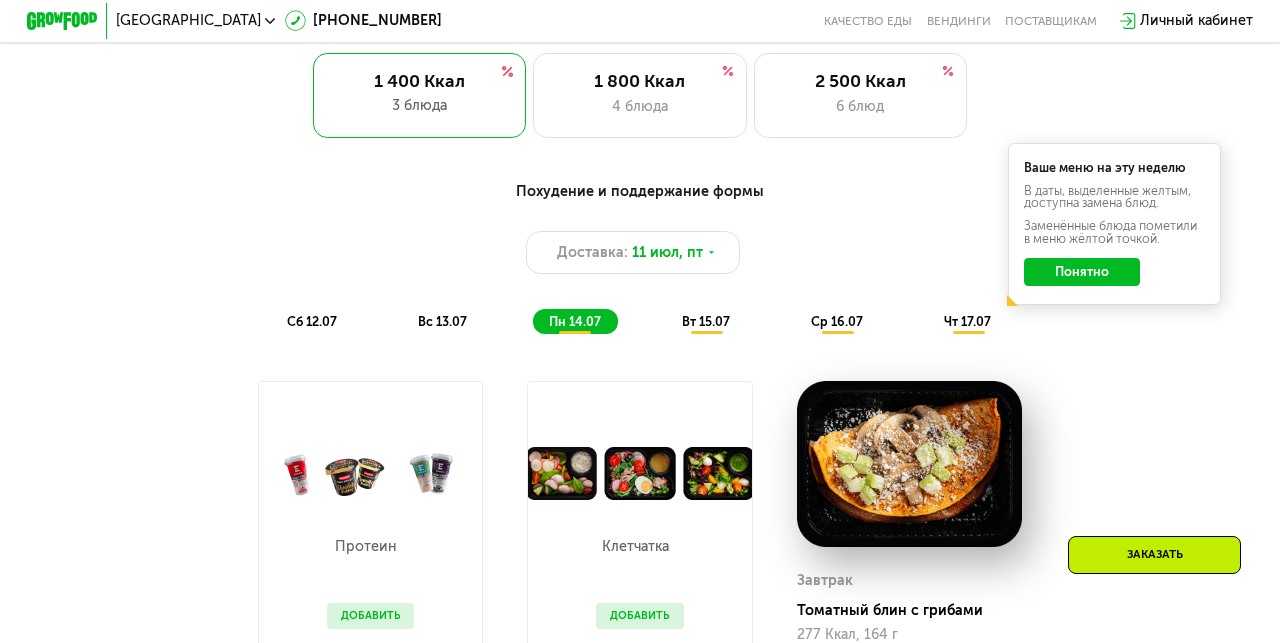 scroll, scrollTop: 870, scrollLeft: 0, axis: vertical 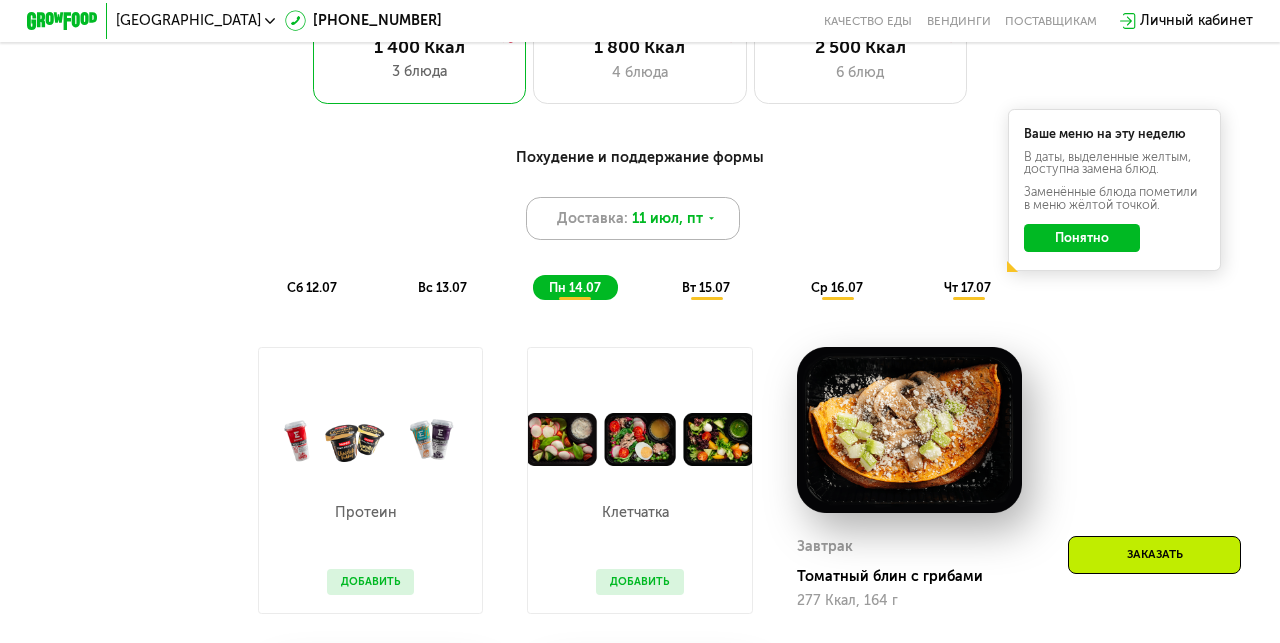 click 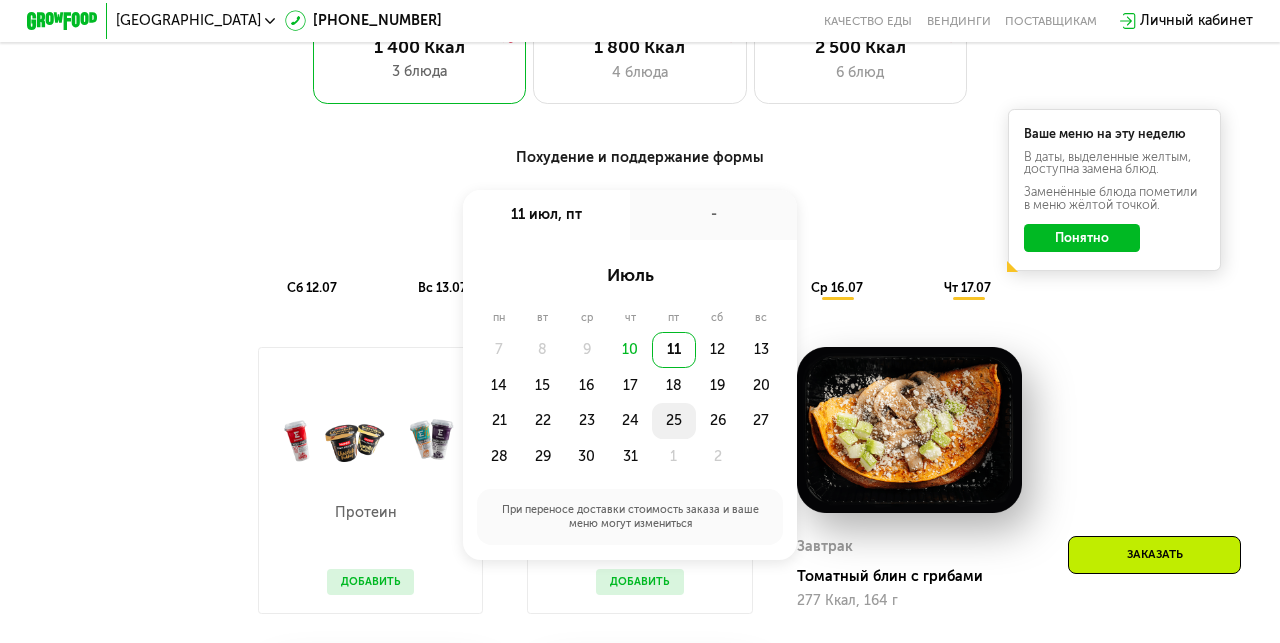 click on "25" 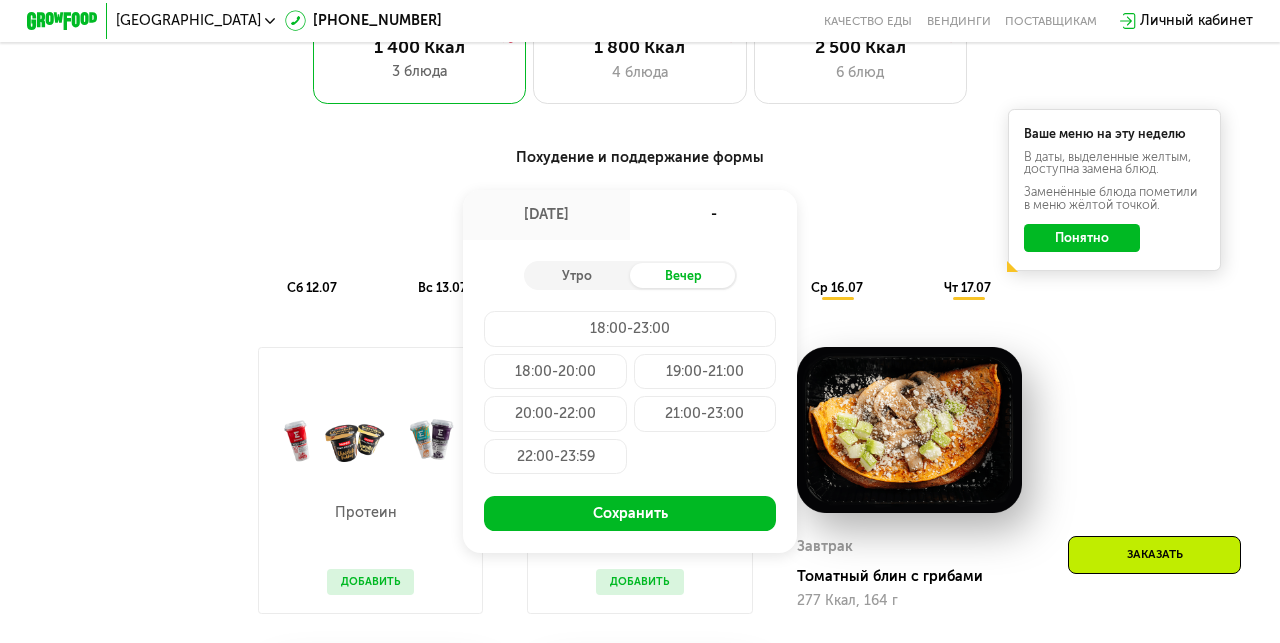 click on "25 июл, пт" at bounding box center [546, 215] 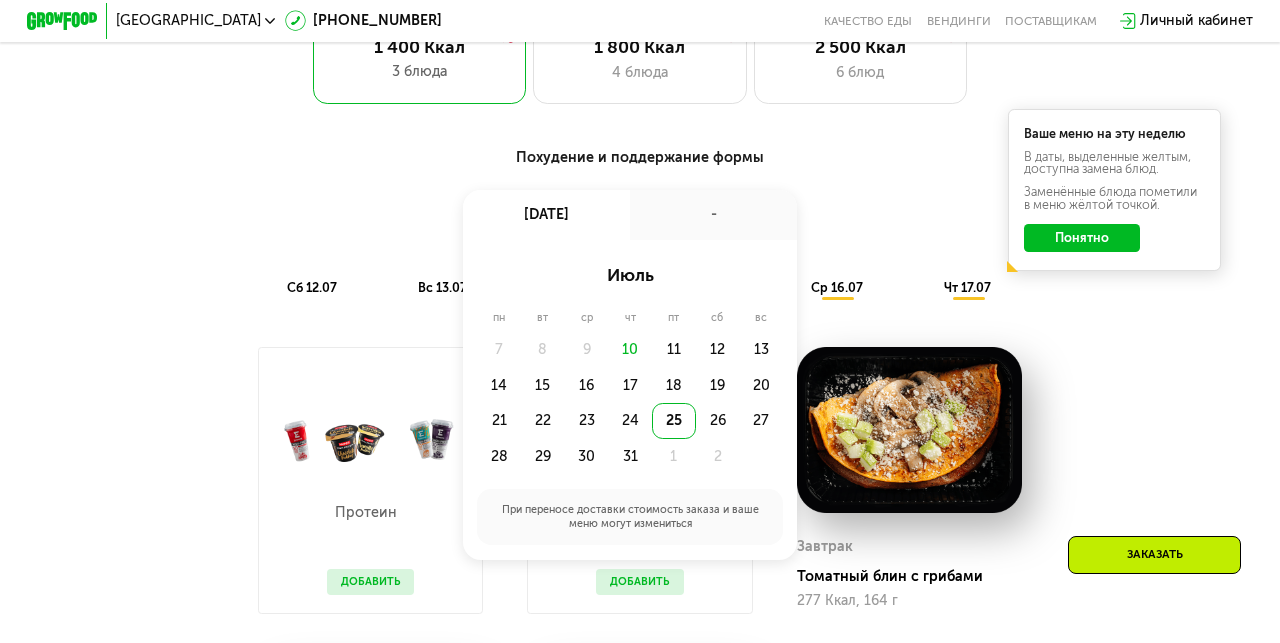 click on "Доставка: 25 июл, пт 25 июл, пт - июль пн вт ср чт пт сб вс 7 8 9 10 11 12 13 14 15 16 17 18 19 20 21 22 23 24 25 26 27 28 29 30 31 1 2  При переносе доставки стоимость заказа и ваше меню могут измениться" at bounding box center (640, 218) 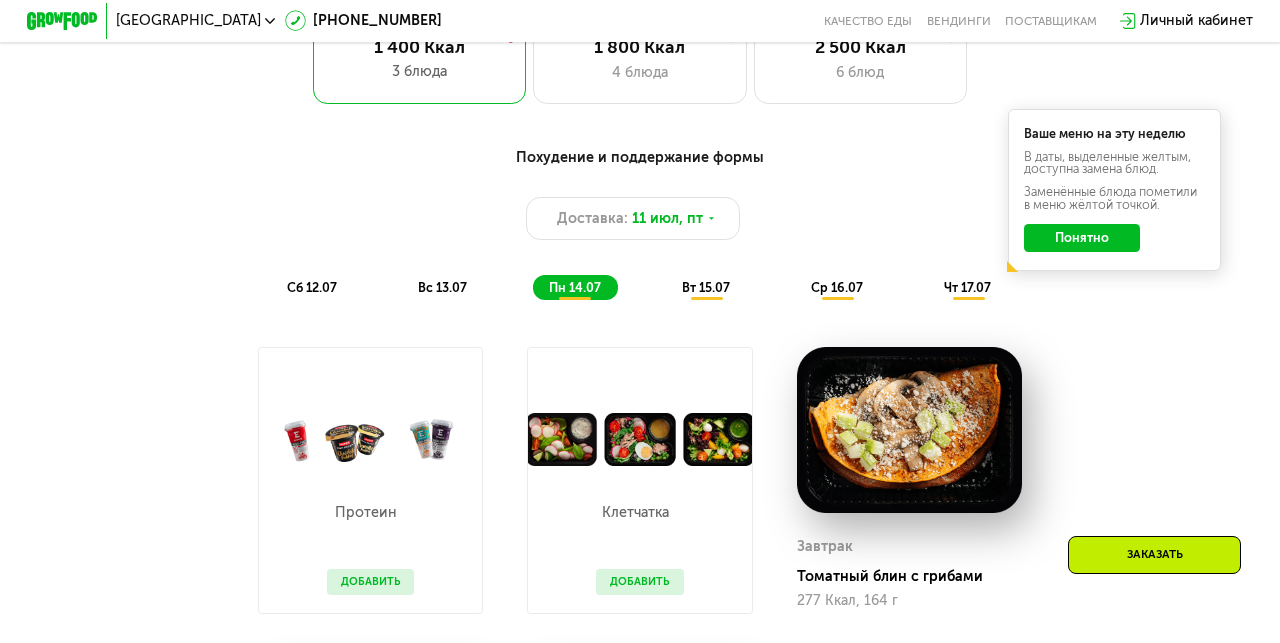 click on "вт 15.07" at bounding box center (706, 287) 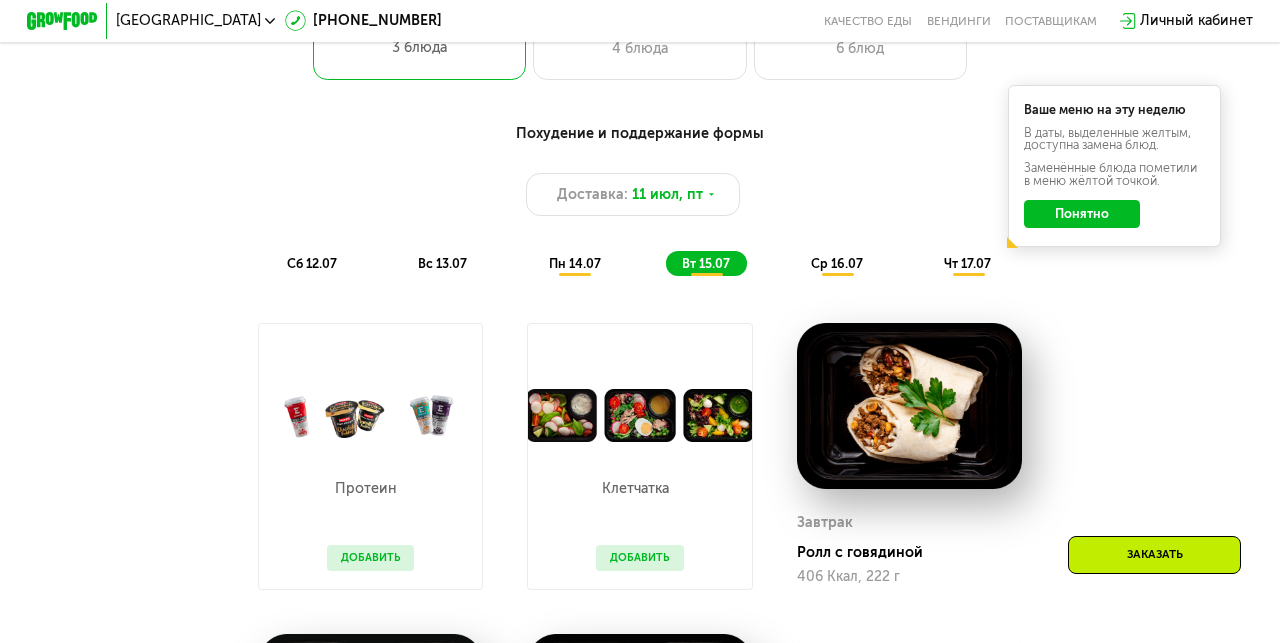 scroll, scrollTop: 898, scrollLeft: 0, axis: vertical 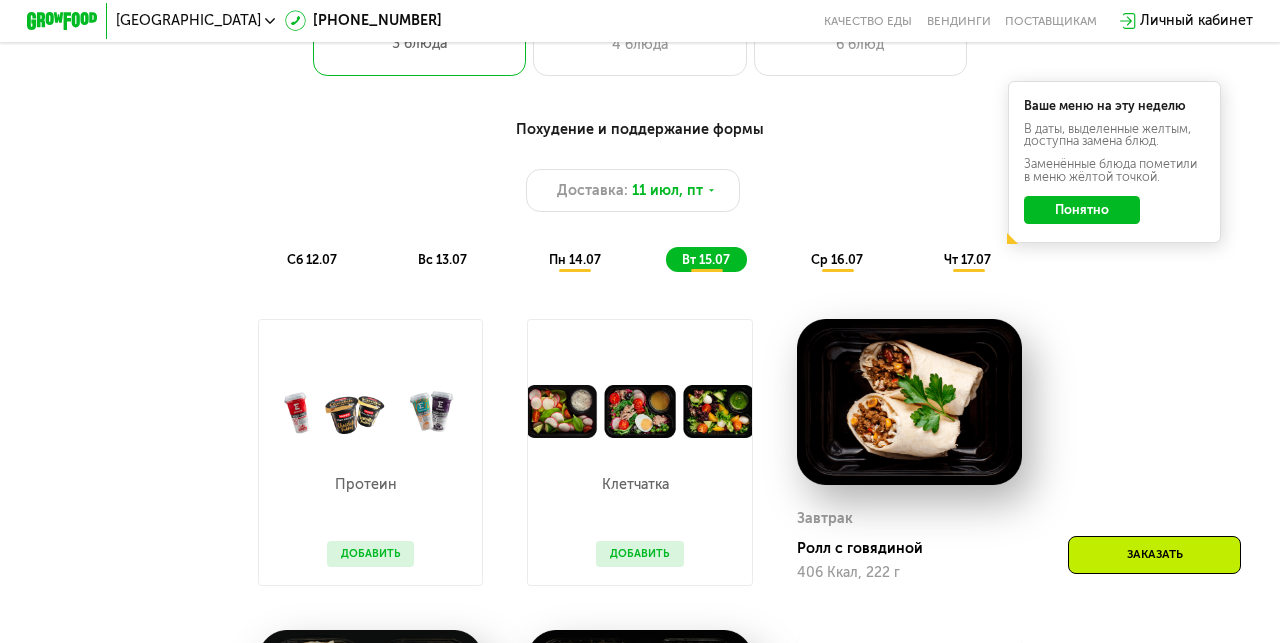 click on "пн 14.07" at bounding box center (575, 259) 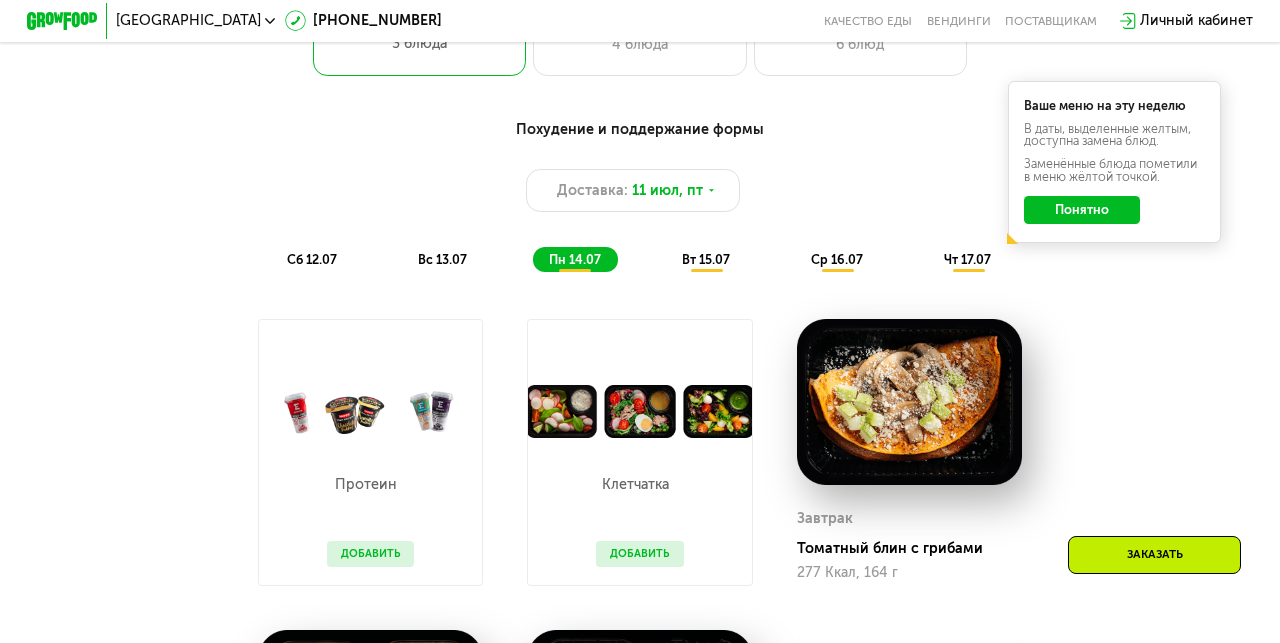 click on "вт 15.07" at bounding box center [706, 259] 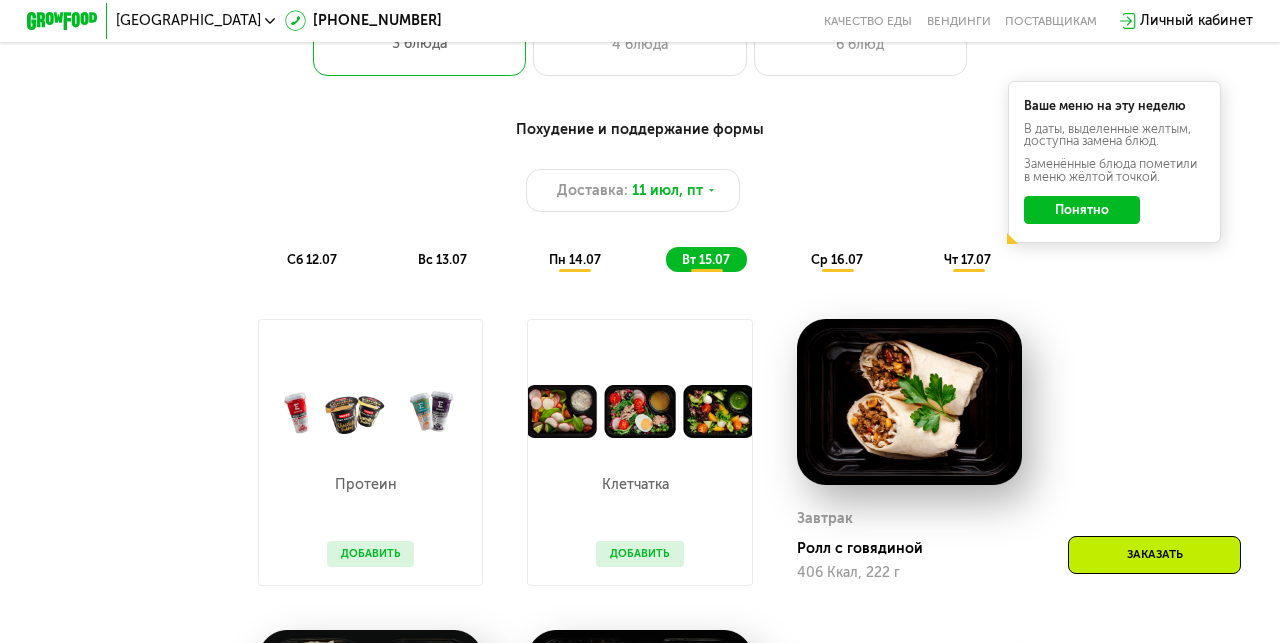 click on "ср 16.07" at bounding box center [837, 259] 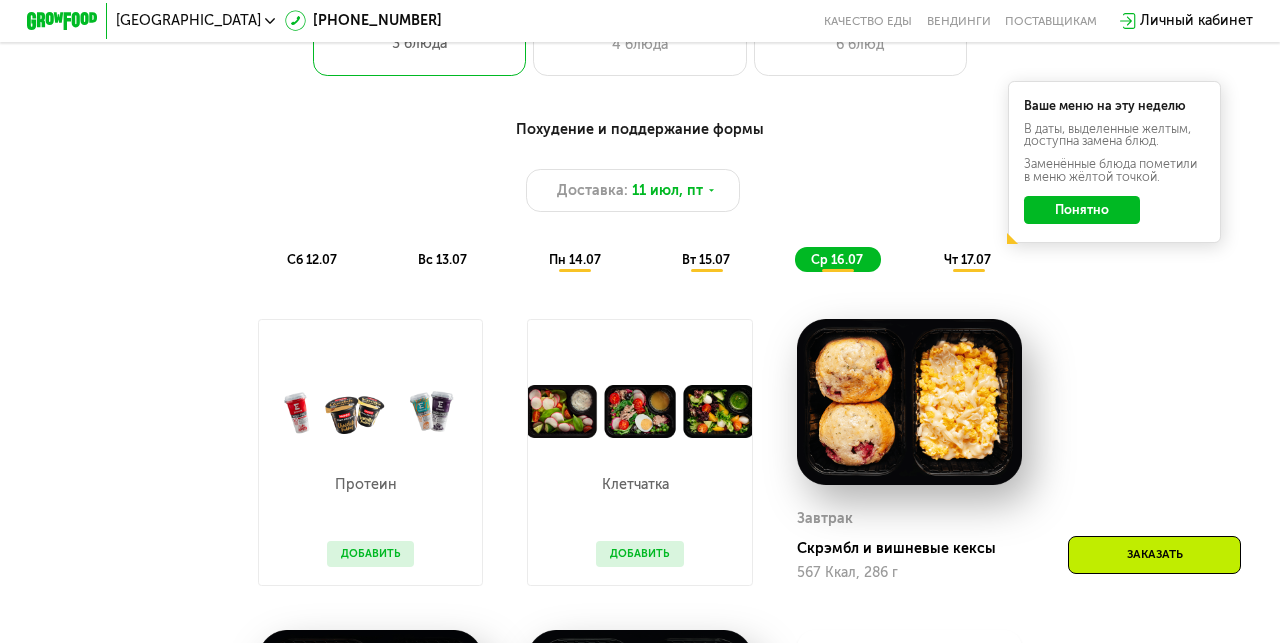 click on "вт 15.07" at bounding box center [706, 259] 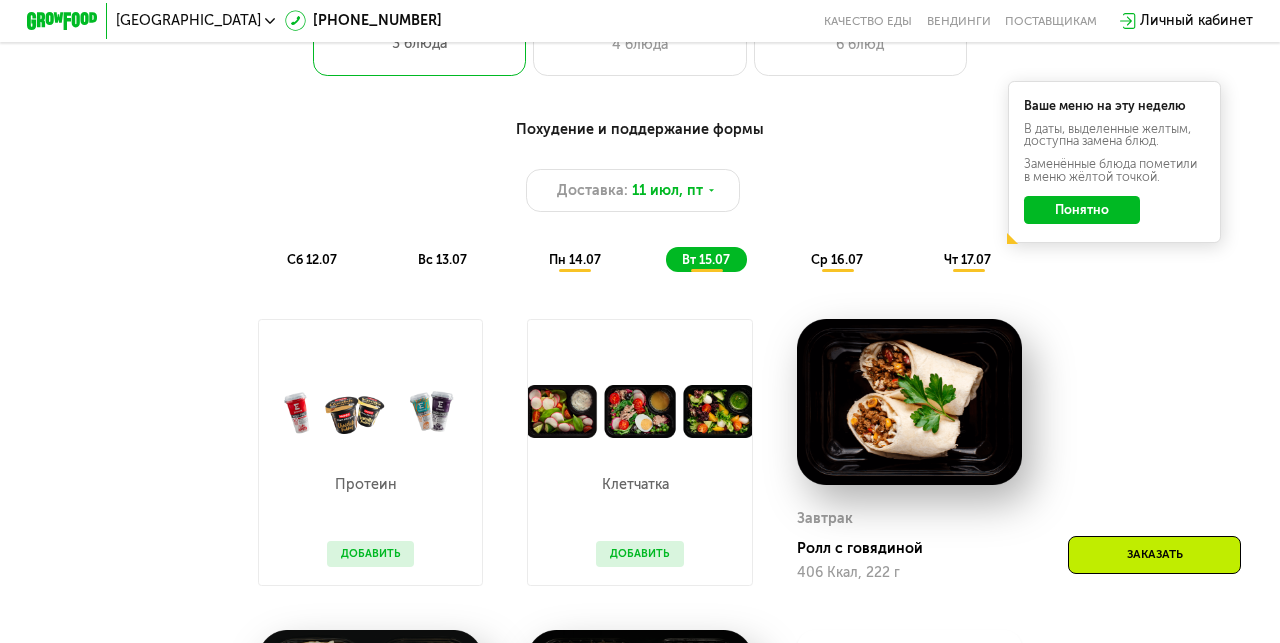 click on "пн 14.07" at bounding box center (575, 259) 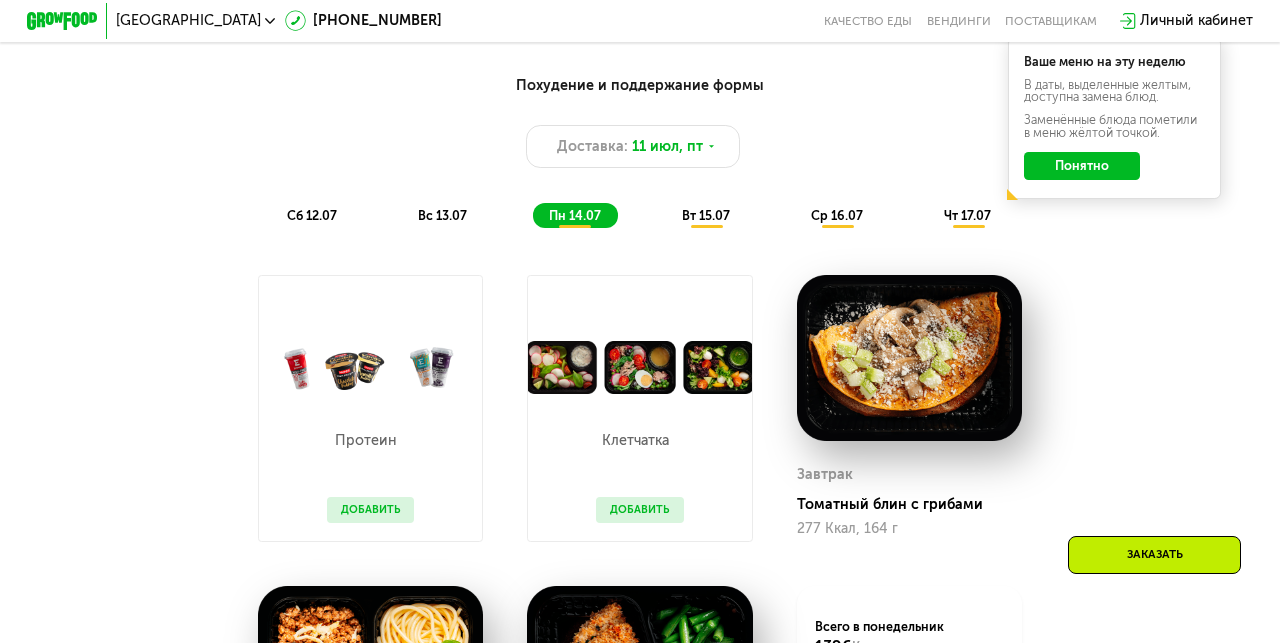 scroll, scrollTop: 951, scrollLeft: 0, axis: vertical 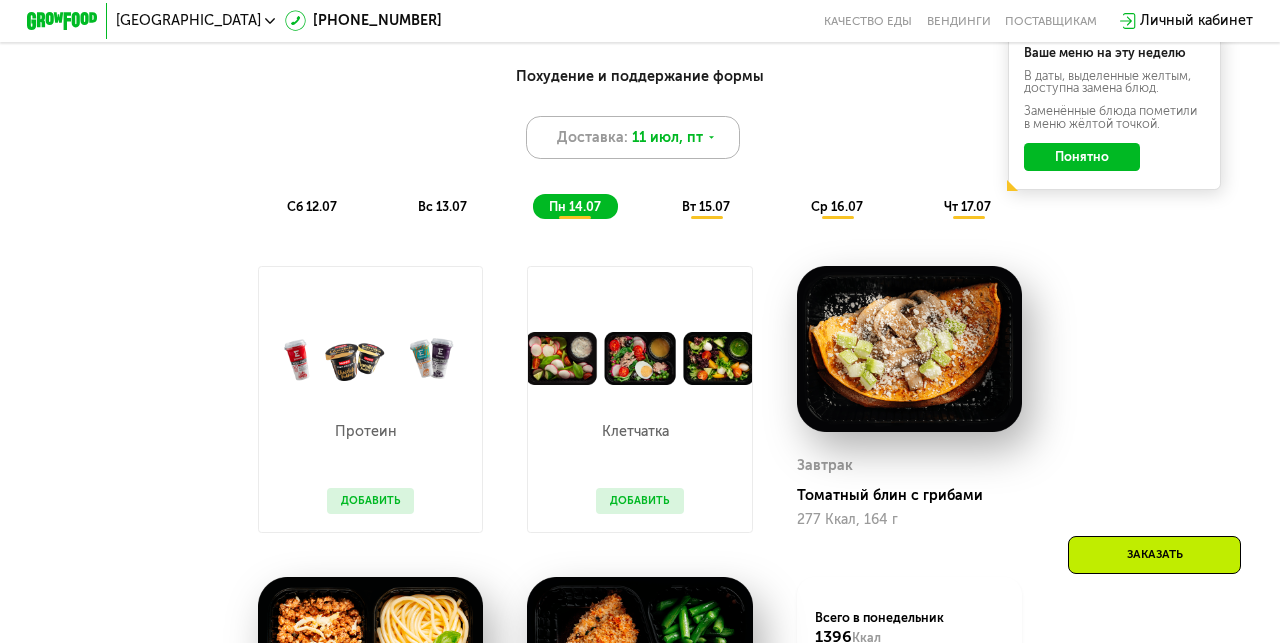 click on "Доставка: 11 июл, пт" at bounding box center (632, 137) 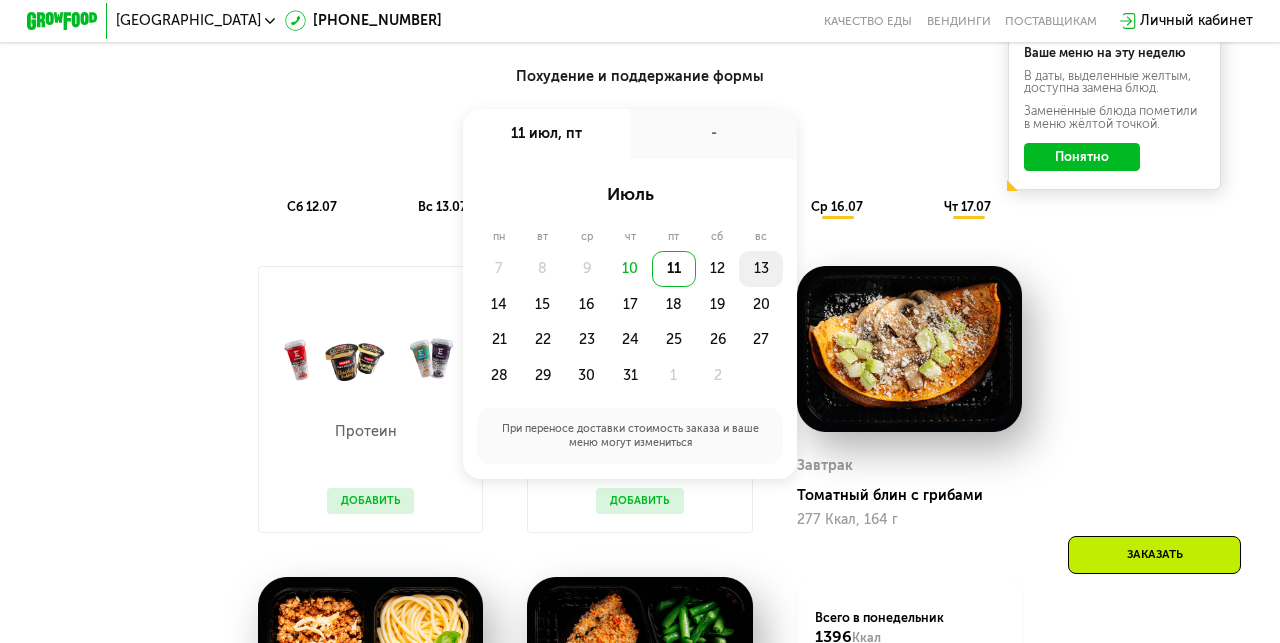 click on "13" 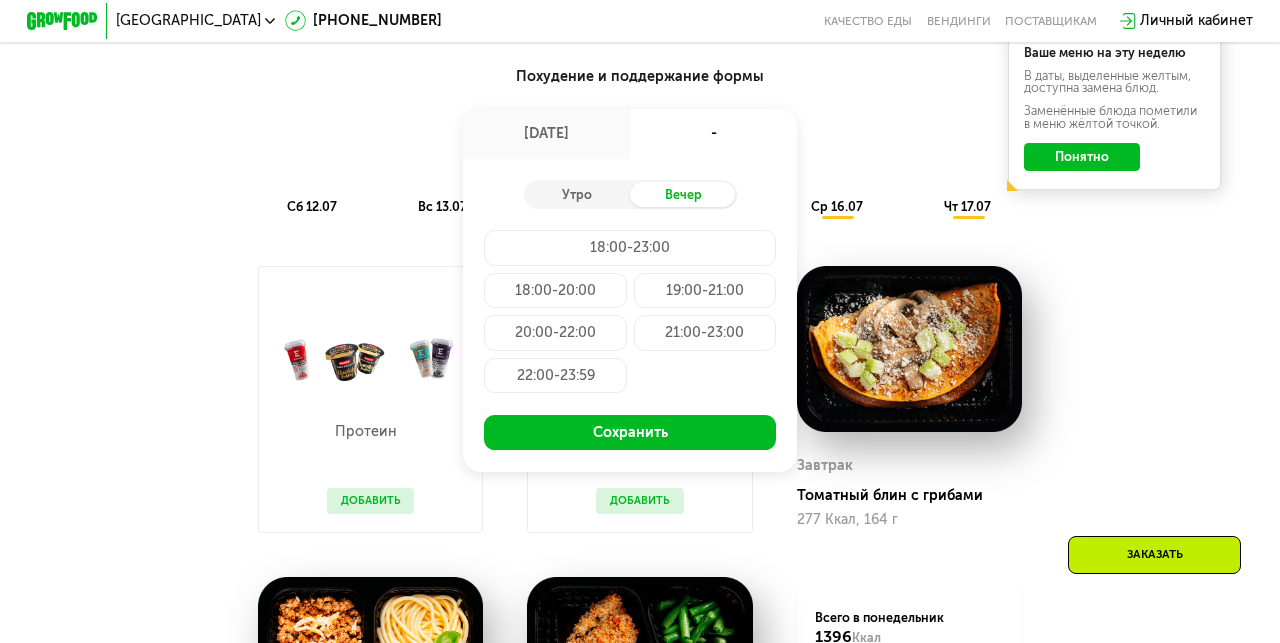 click on "18:00-23:00" 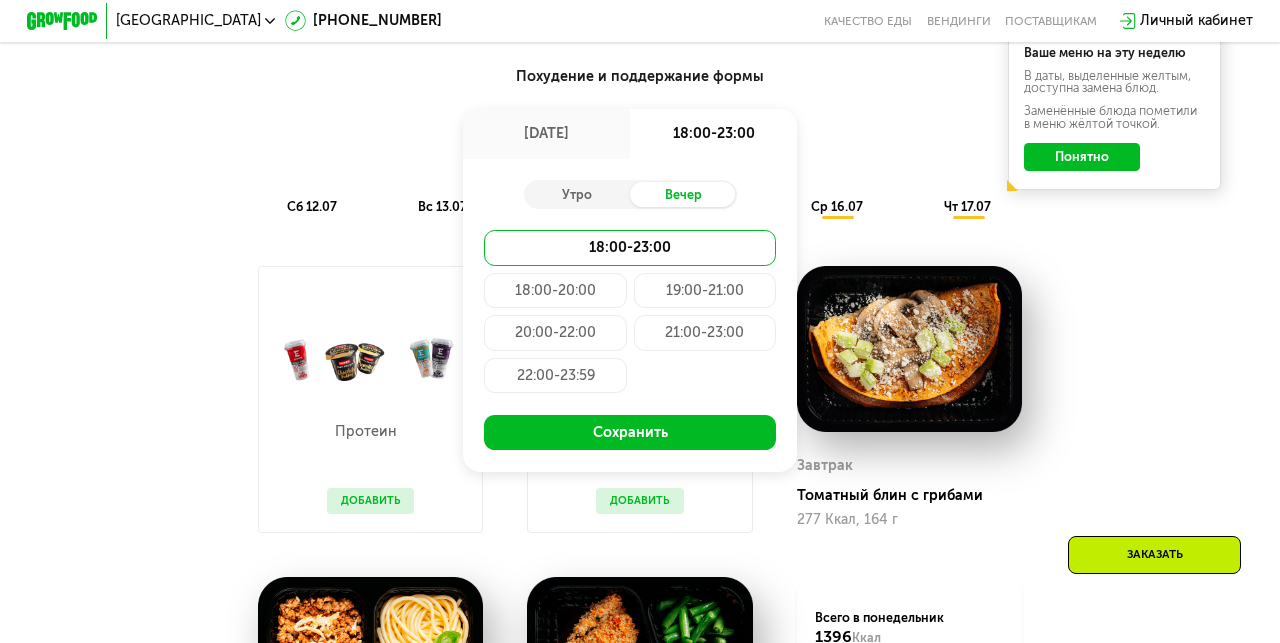 click on "18:00-20:00" 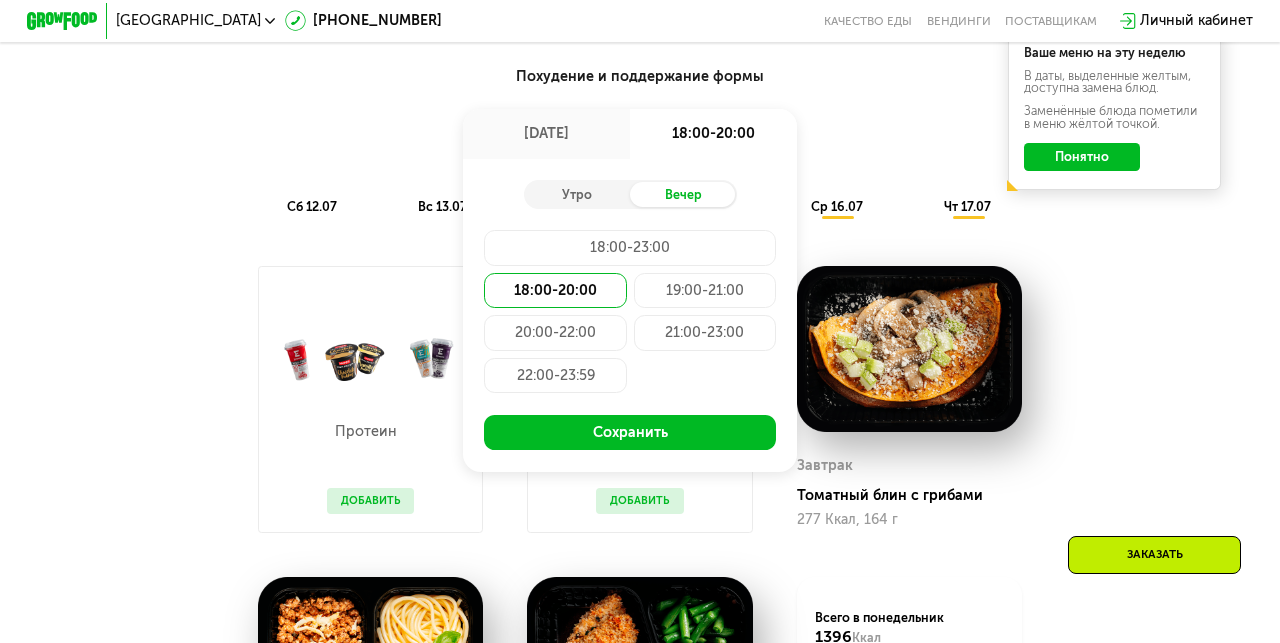 click on "20:00-22:00" 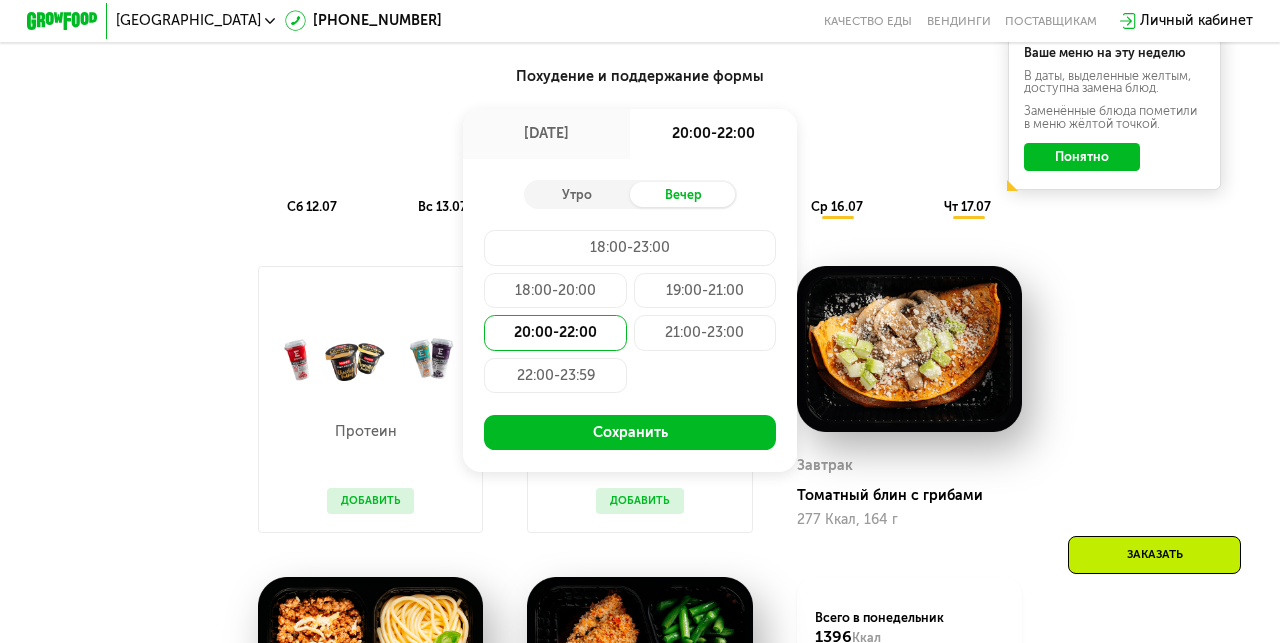 click on "18:00-20:00" 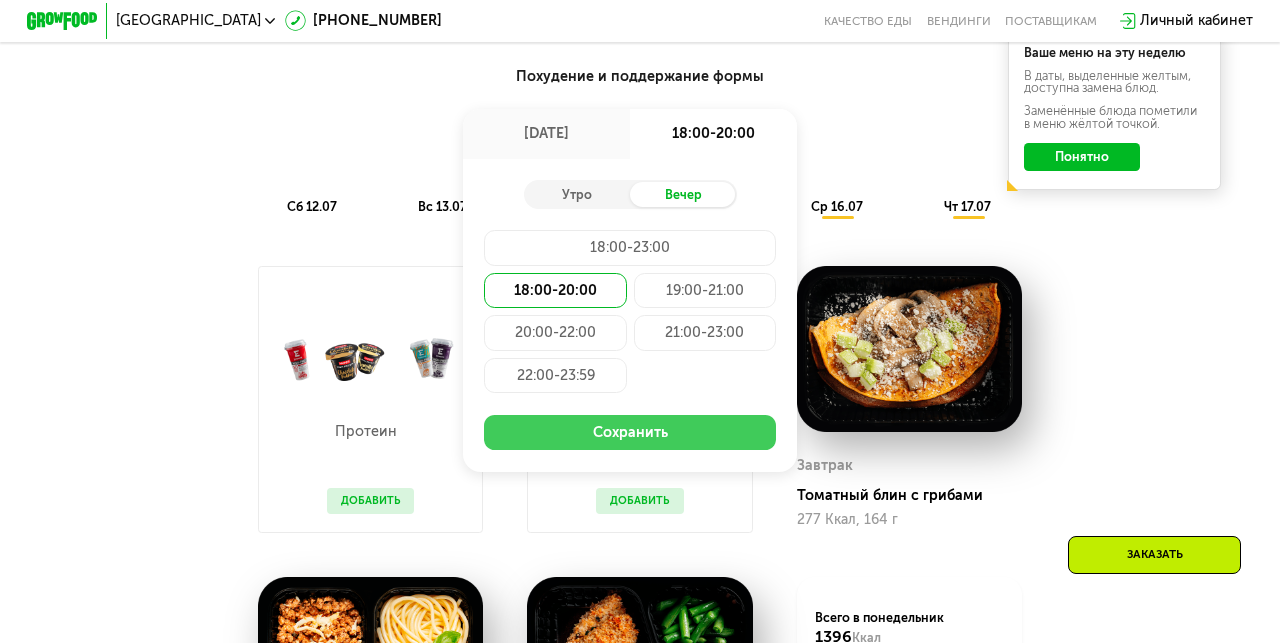 click on "Сохранить" at bounding box center [630, 433] 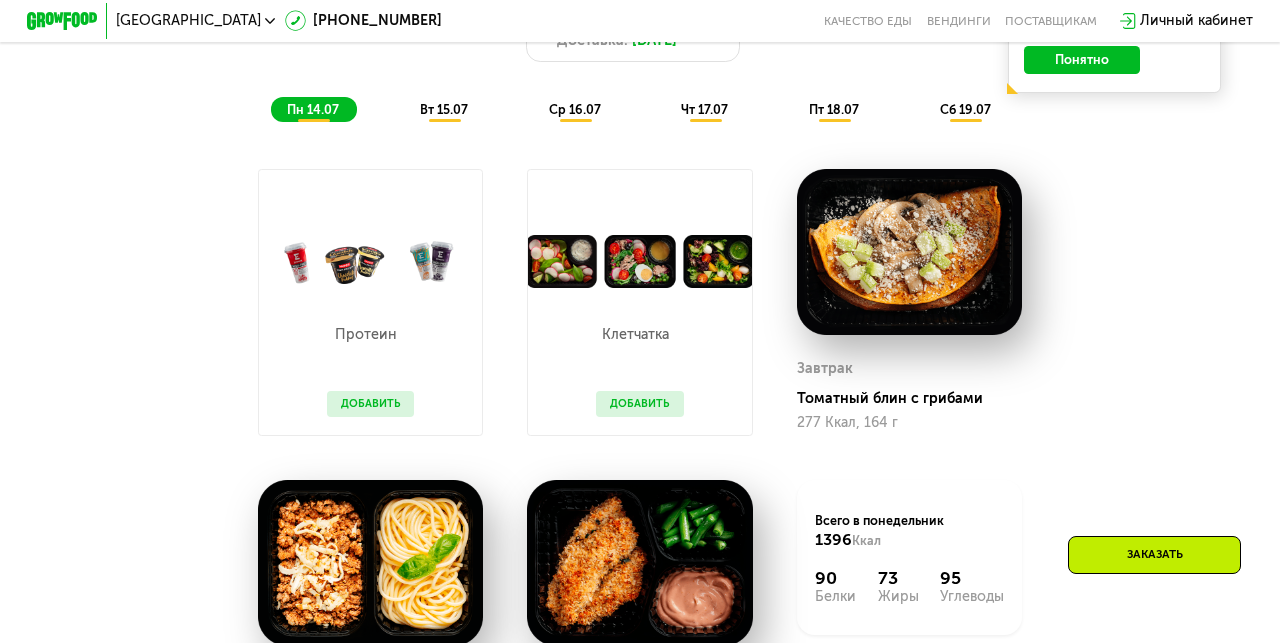scroll, scrollTop: 1103, scrollLeft: 0, axis: vertical 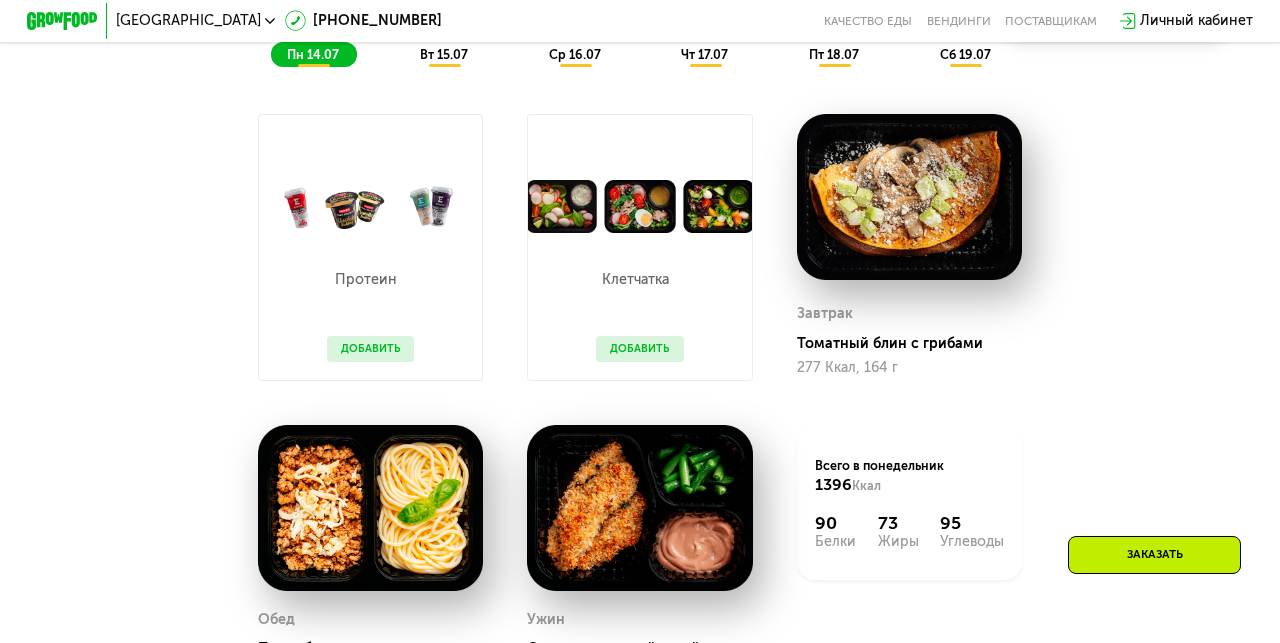 click on "Завтрак" at bounding box center (909, 314) 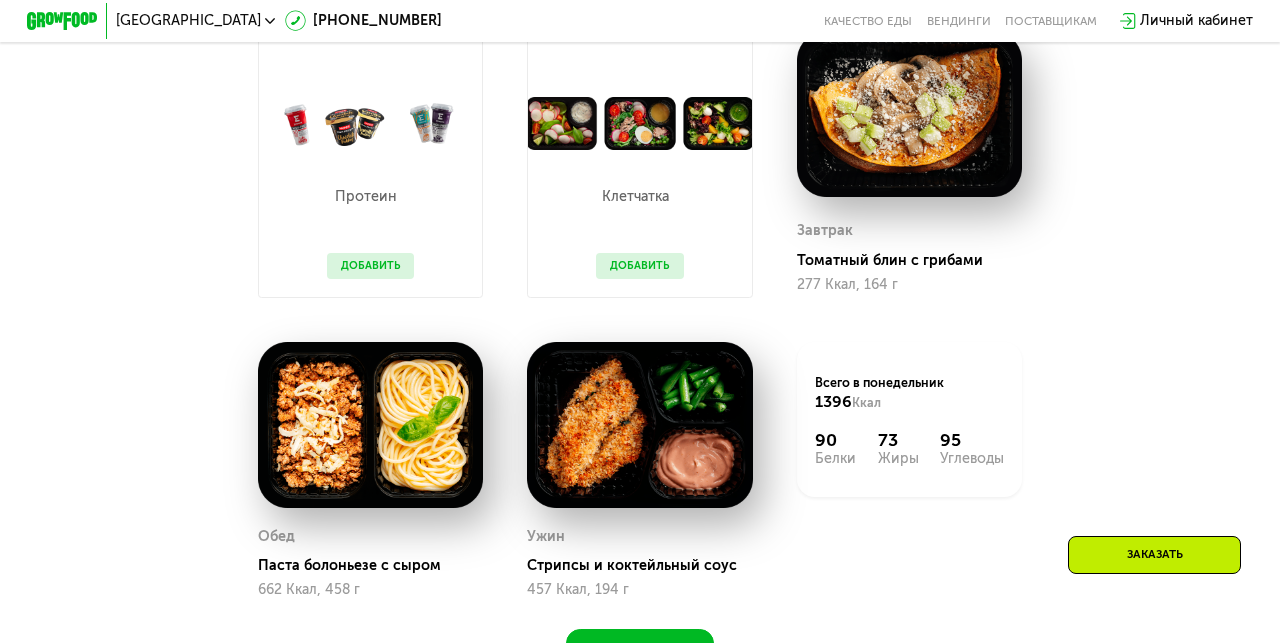 click at bounding box center [639, 425] 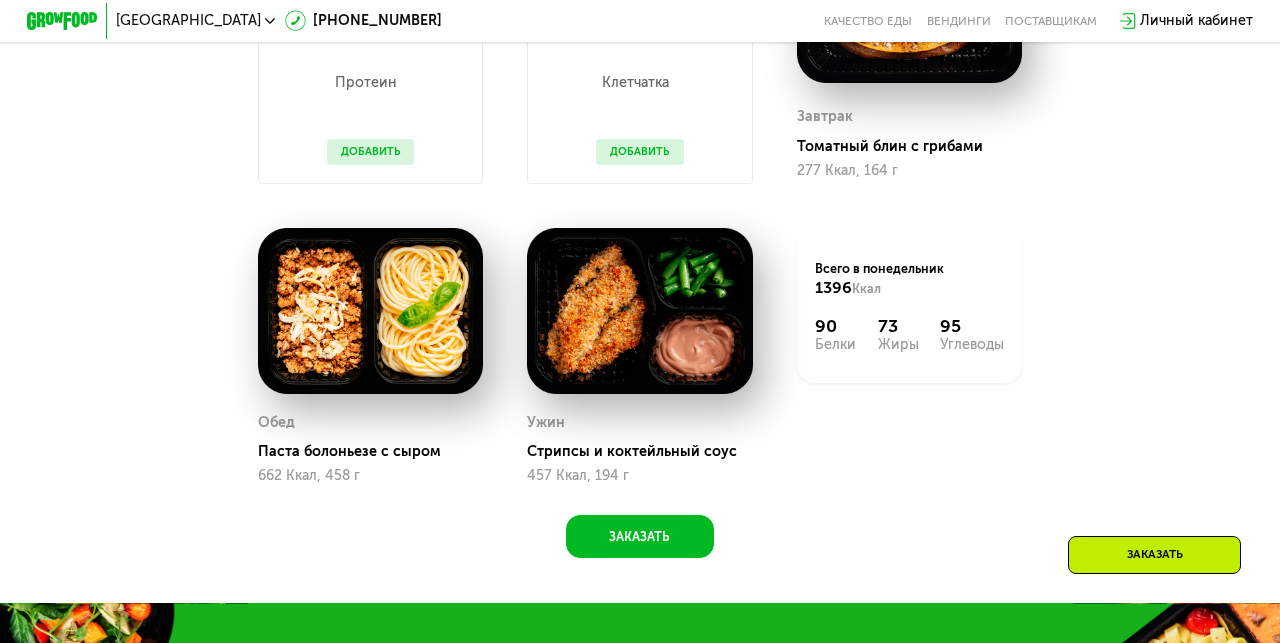 scroll, scrollTop: 1302, scrollLeft: 0, axis: vertical 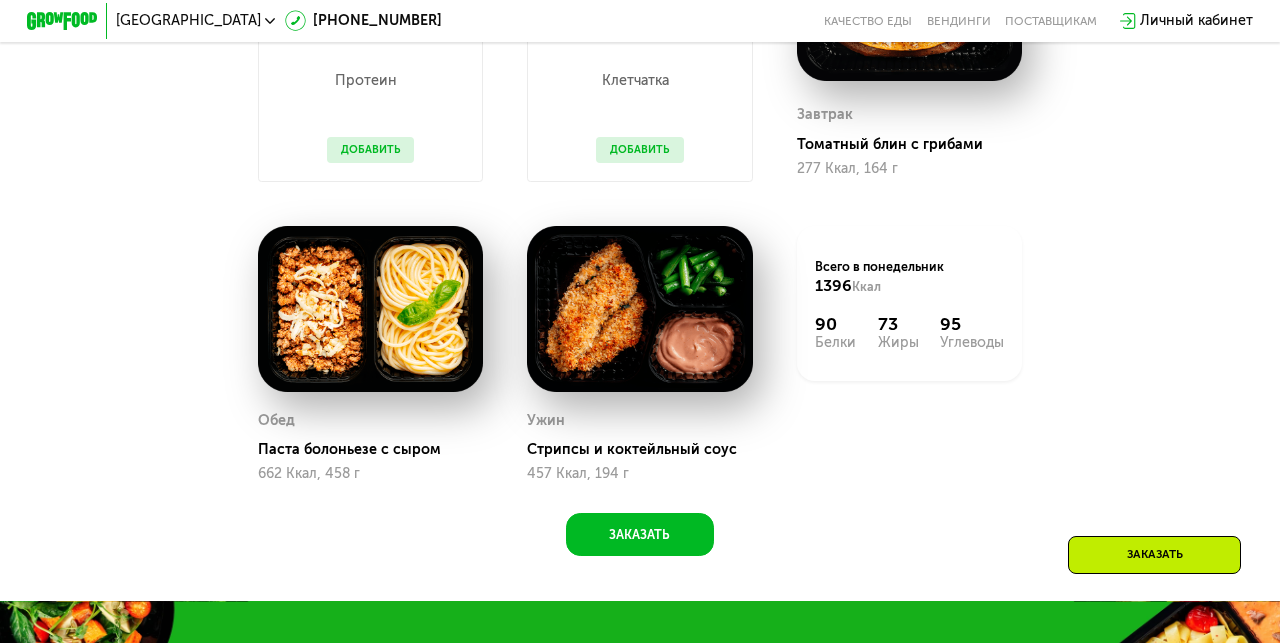 click on "Стрипсы и коктейльный соус" at bounding box center (646, 450) 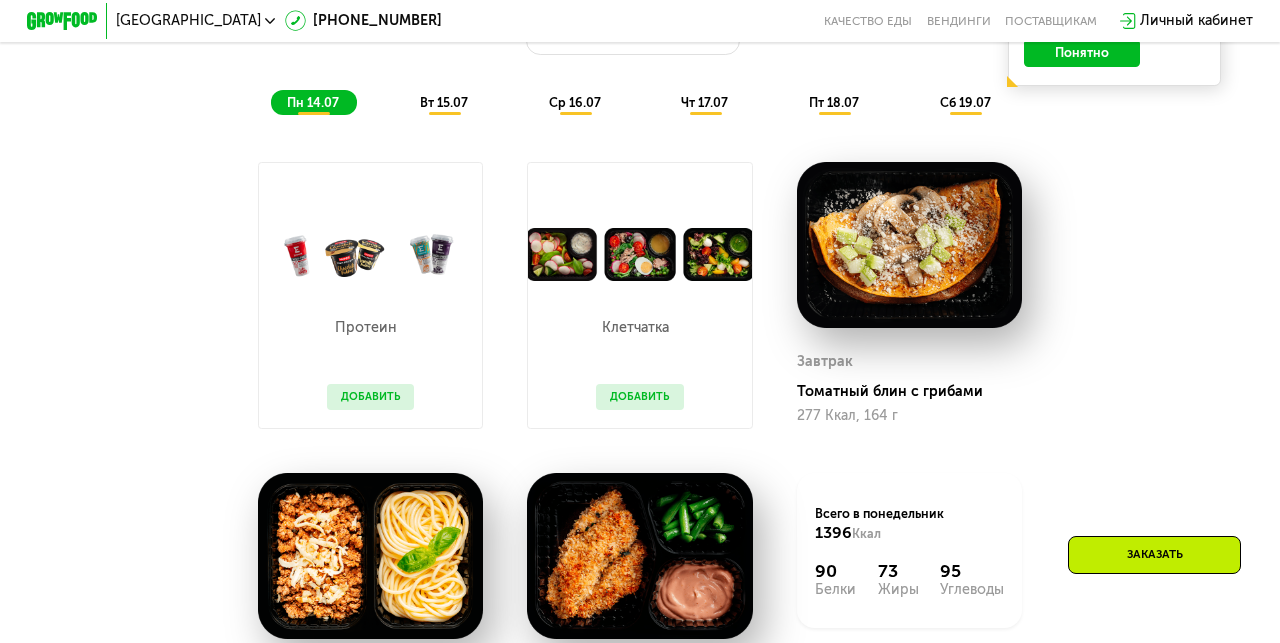 scroll, scrollTop: 1048, scrollLeft: 0, axis: vertical 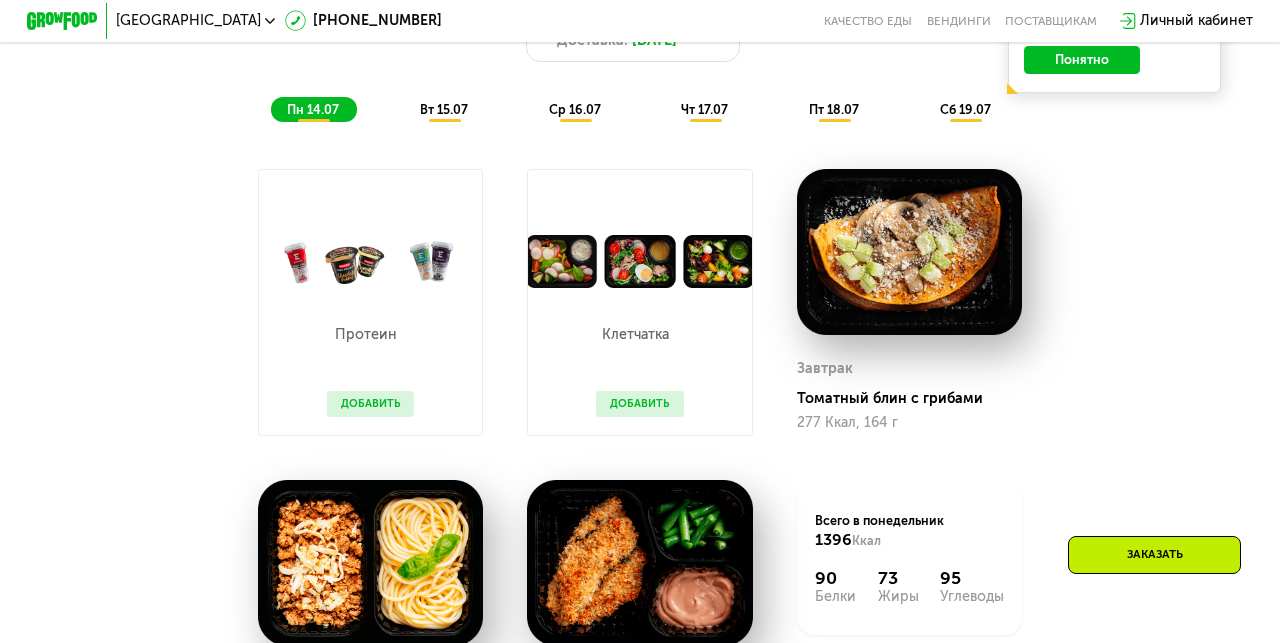 click on "Добавить" at bounding box center [639, 404] 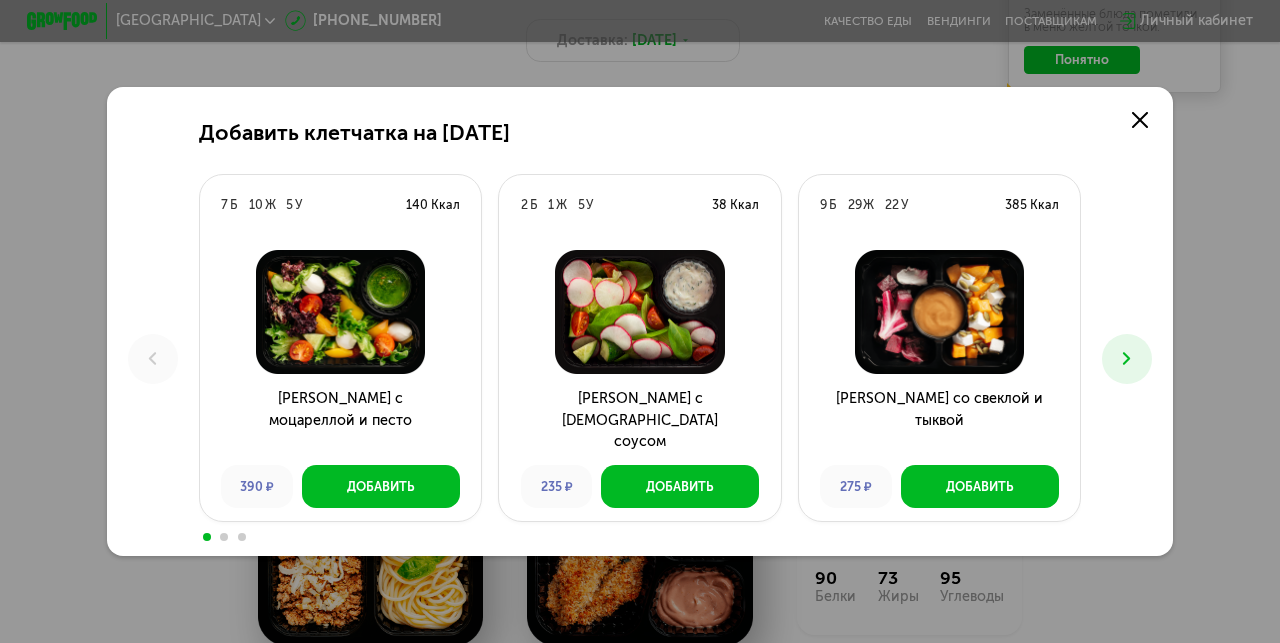 scroll, scrollTop: 0, scrollLeft: 0, axis: both 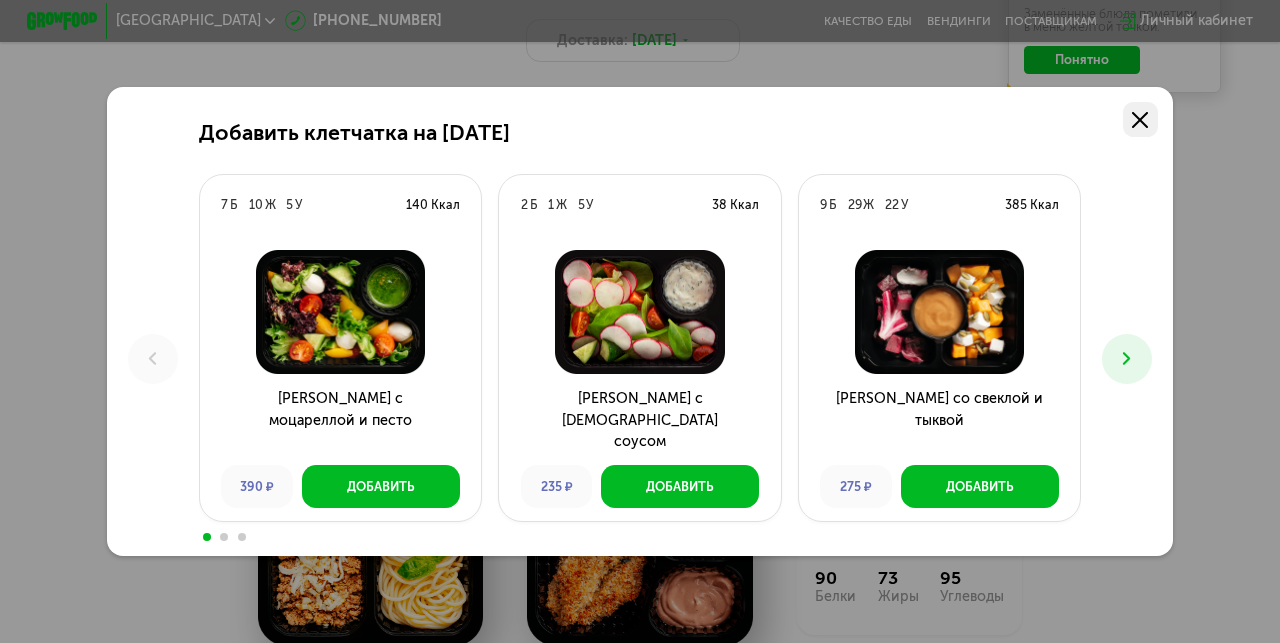 click 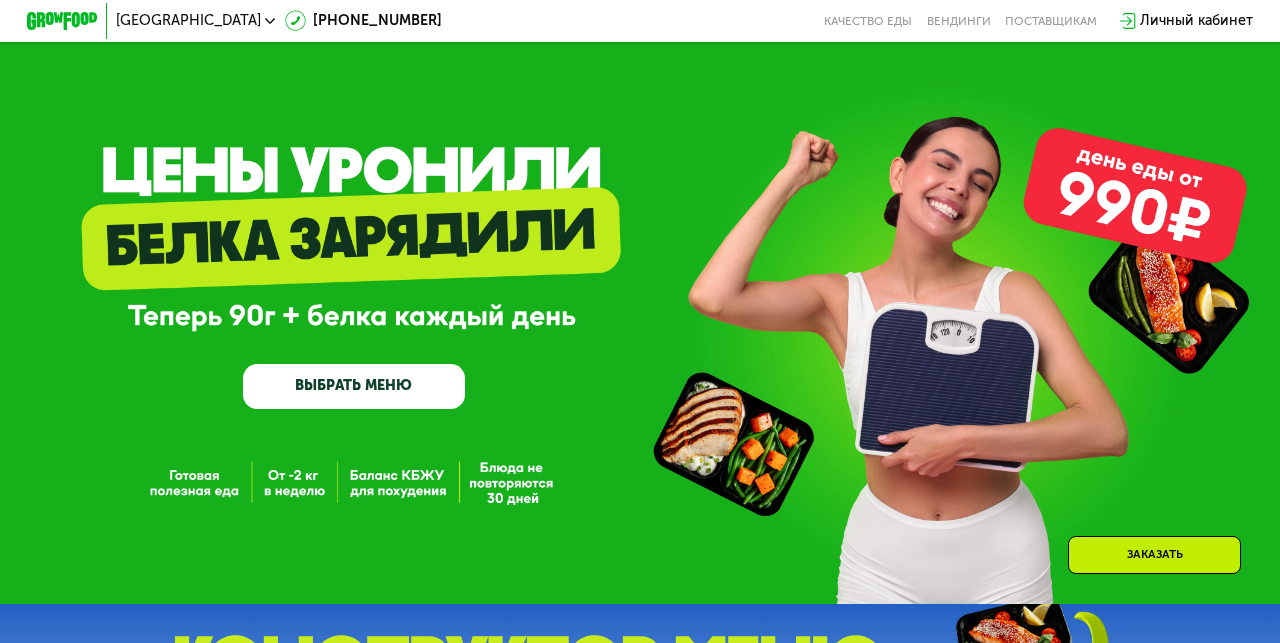 scroll, scrollTop: 1048, scrollLeft: 0, axis: vertical 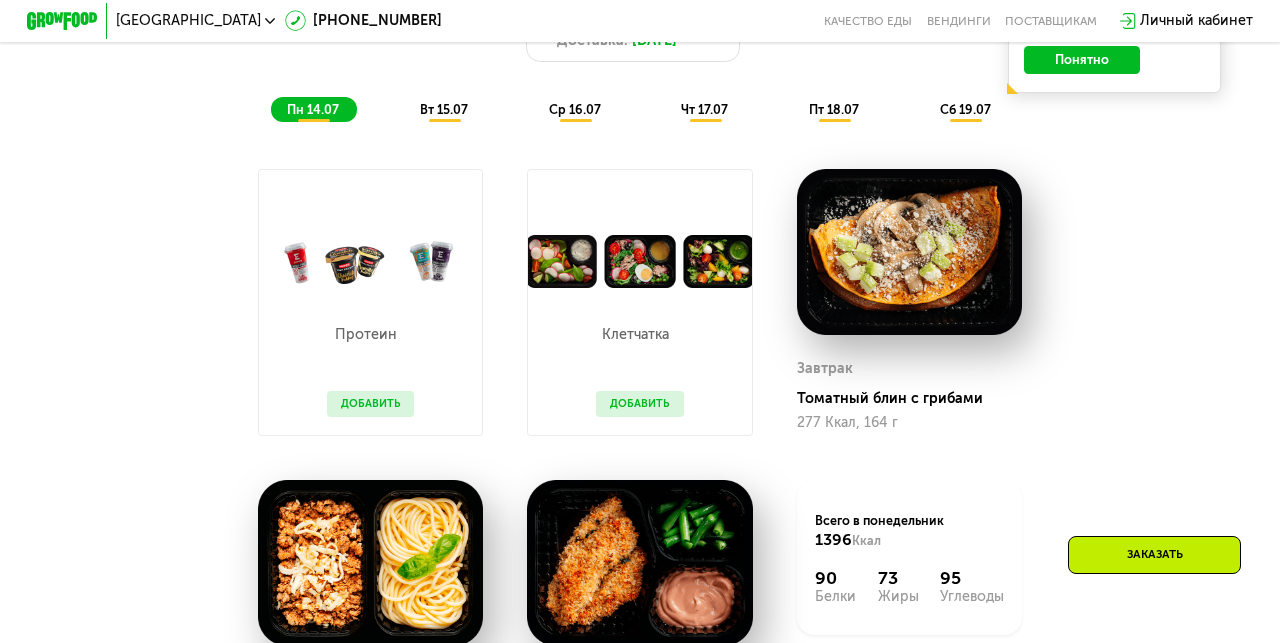 click on "Добавить" at bounding box center [639, 404] 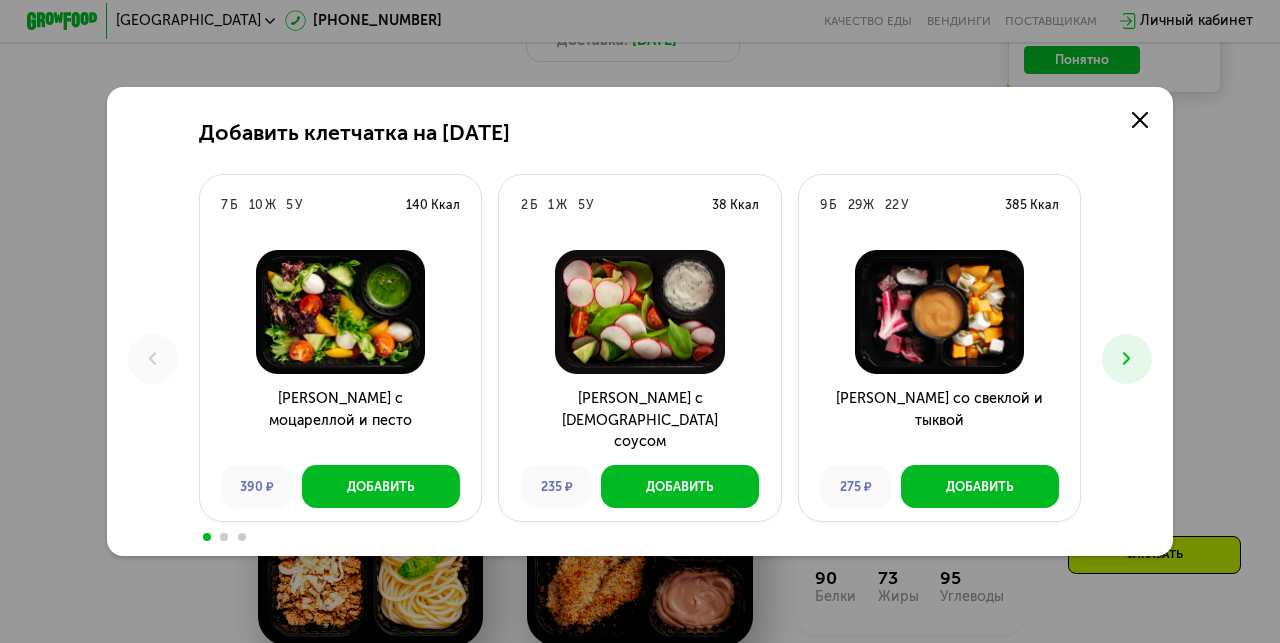scroll, scrollTop: 0, scrollLeft: 0, axis: both 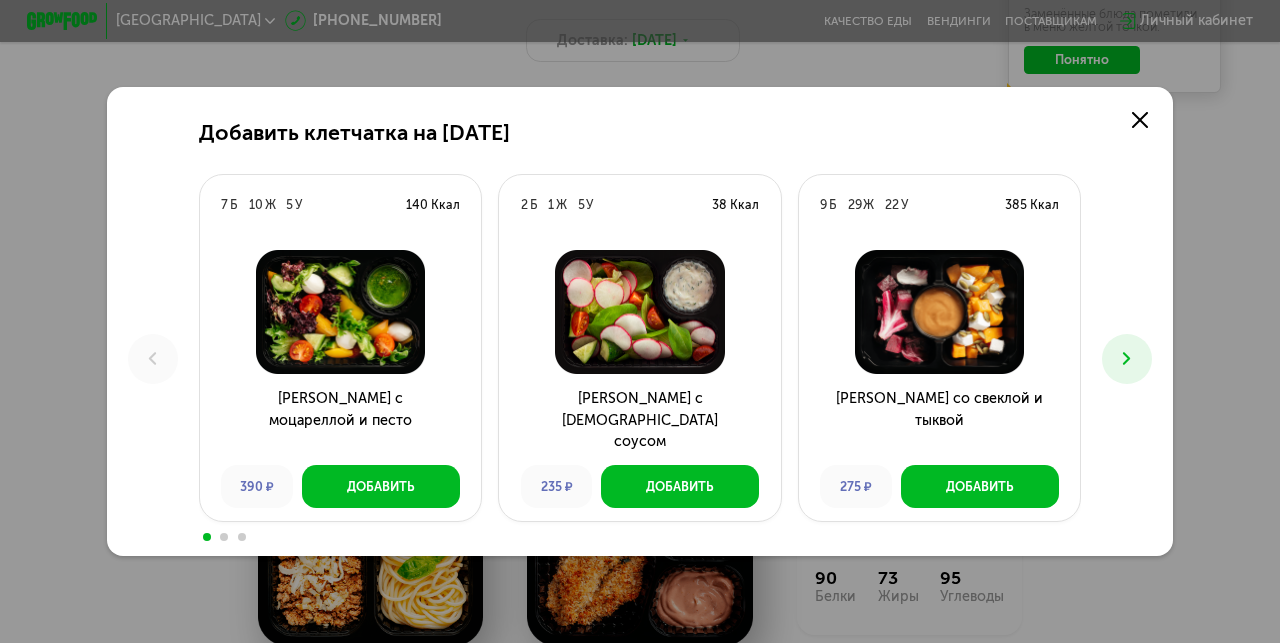 click at bounding box center [1127, 359] 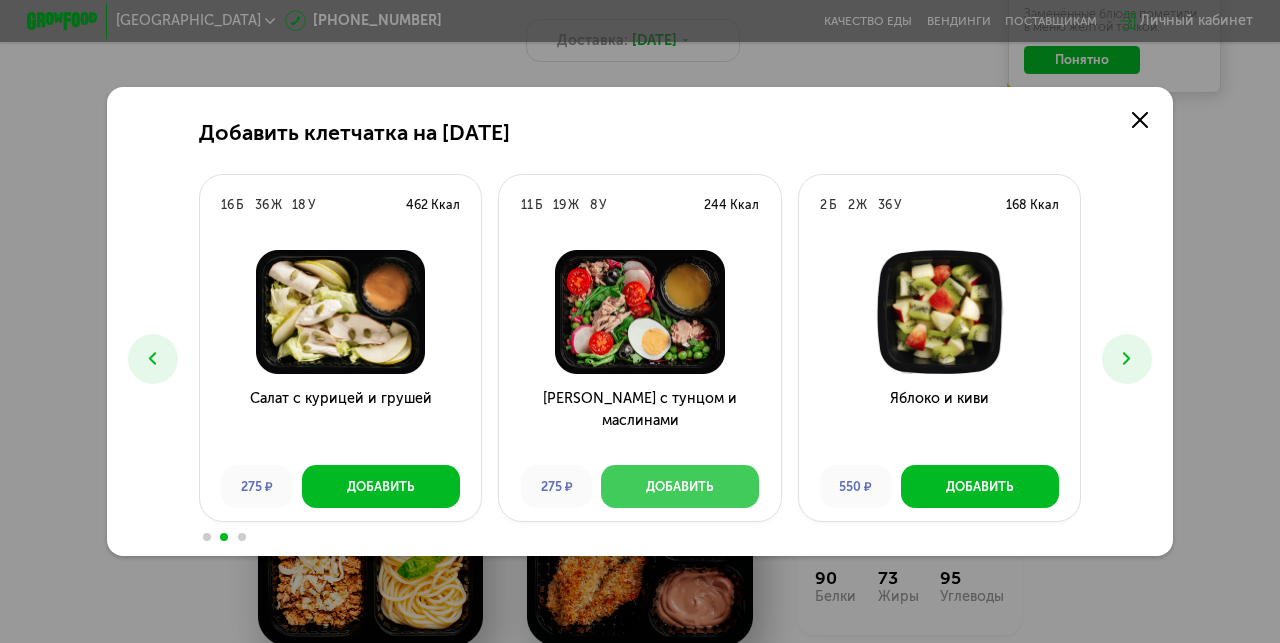 click on "Добавить" at bounding box center [680, 487] 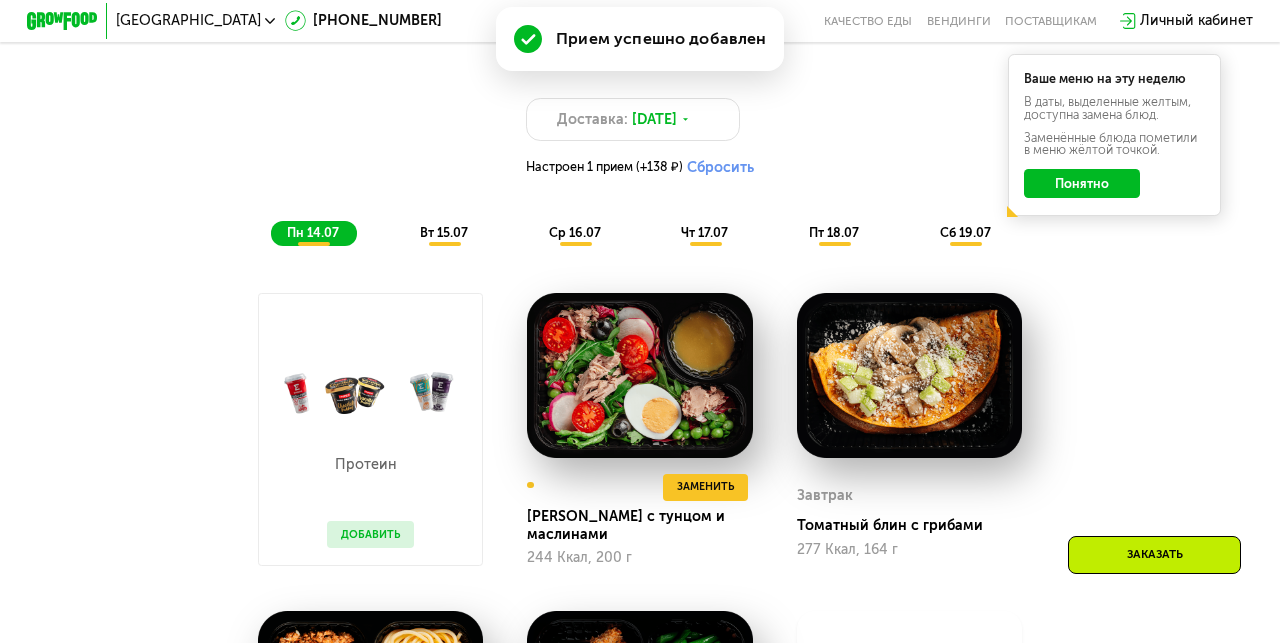 scroll, scrollTop: 985, scrollLeft: 0, axis: vertical 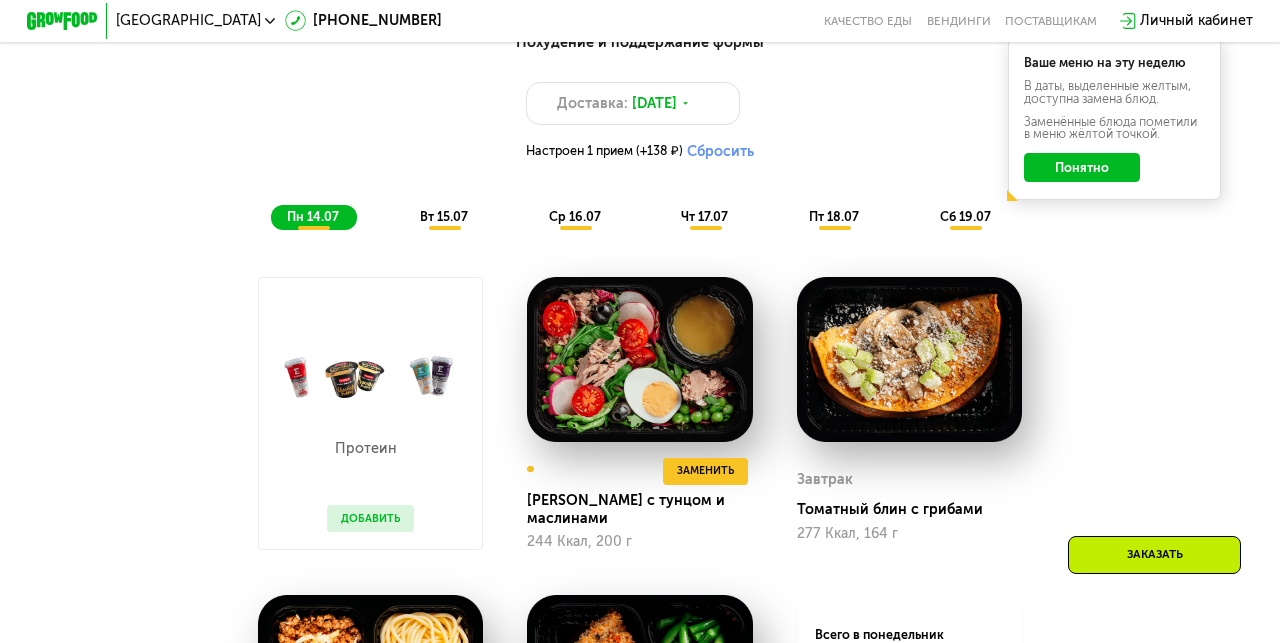 click on "вт 15.07" at bounding box center (444, 216) 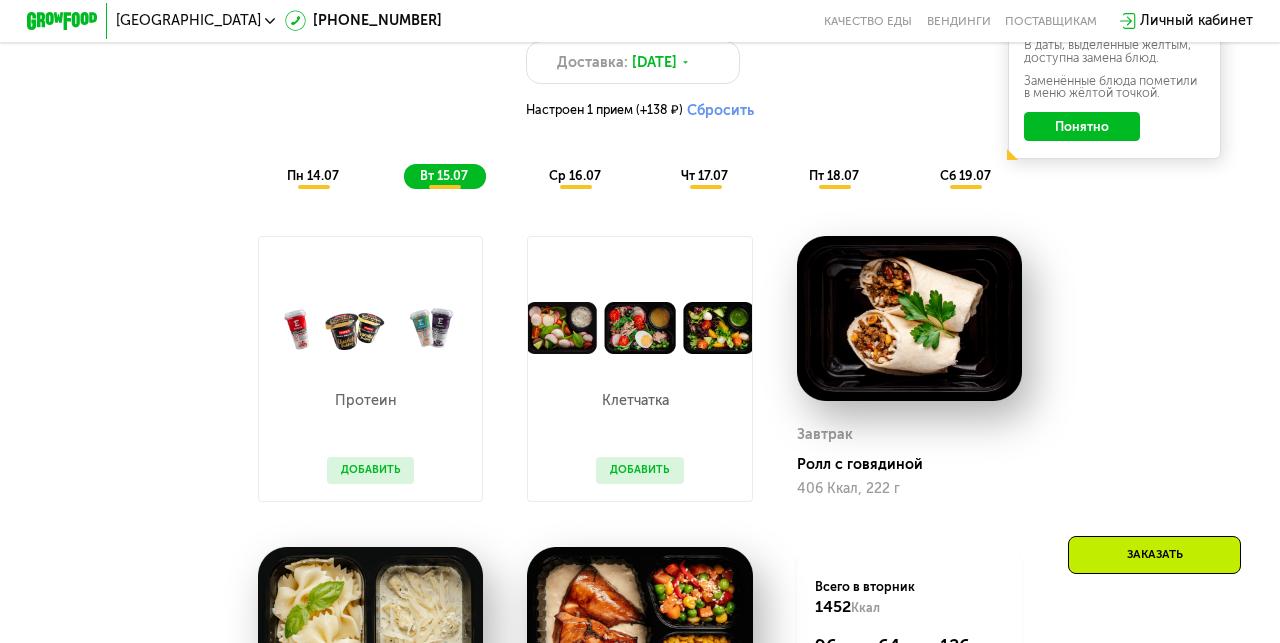 scroll, scrollTop: 1019, scrollLeft: 0, axis: vertical 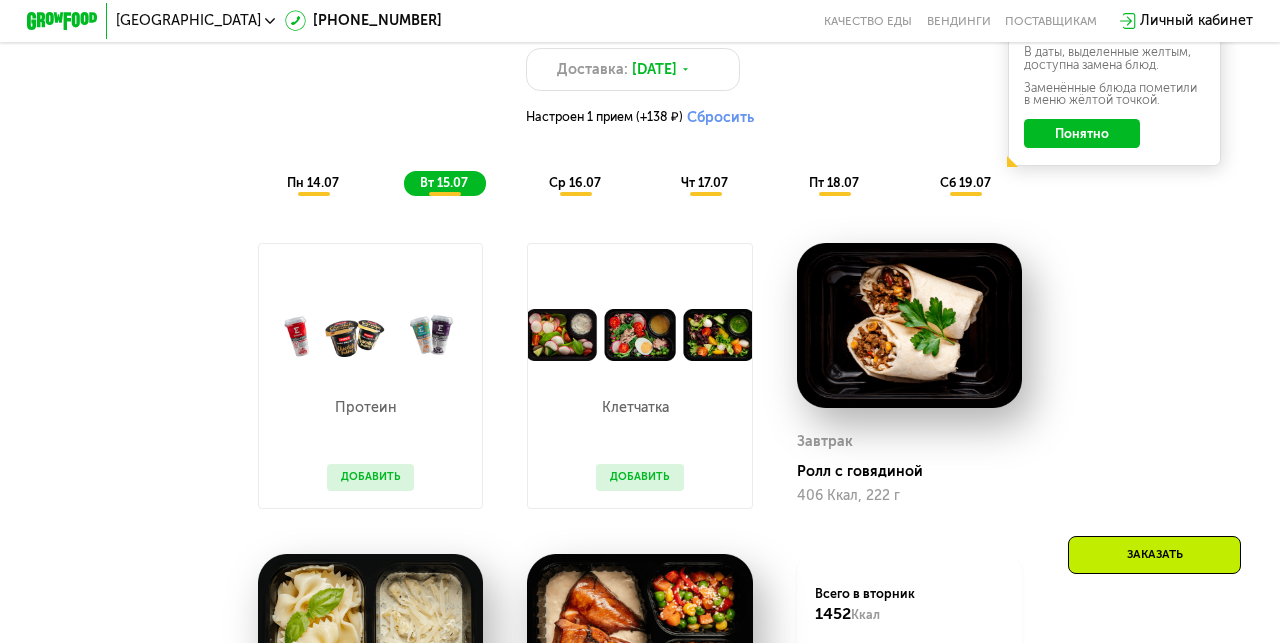 click on "ср 16.07" at bounding box center [575, 182] 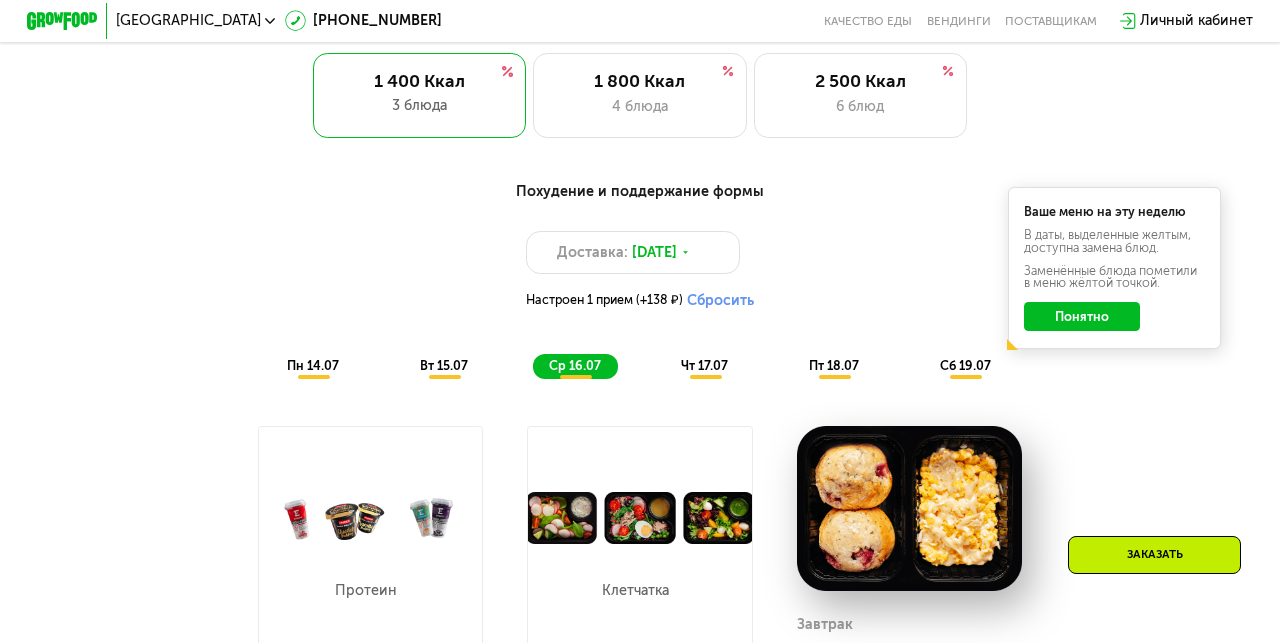 scroll, scrollTop: 831, scrollLeft: 0, axis: vertical 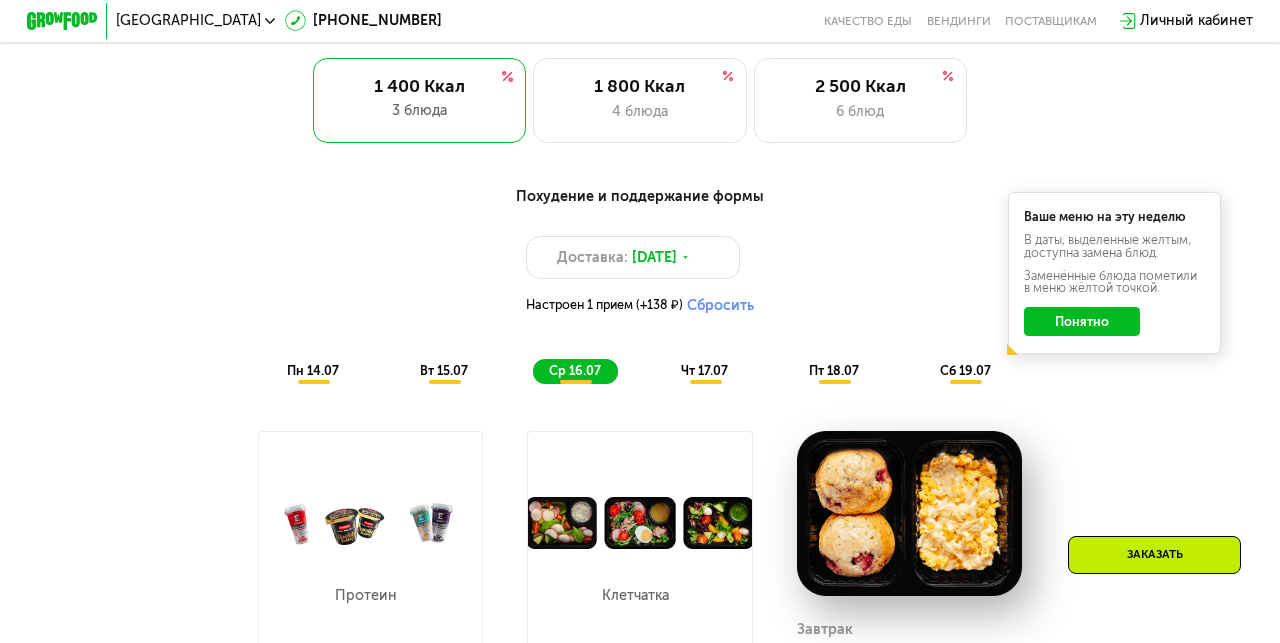 click on "пн 14.07" at bounding box center (313, 370) 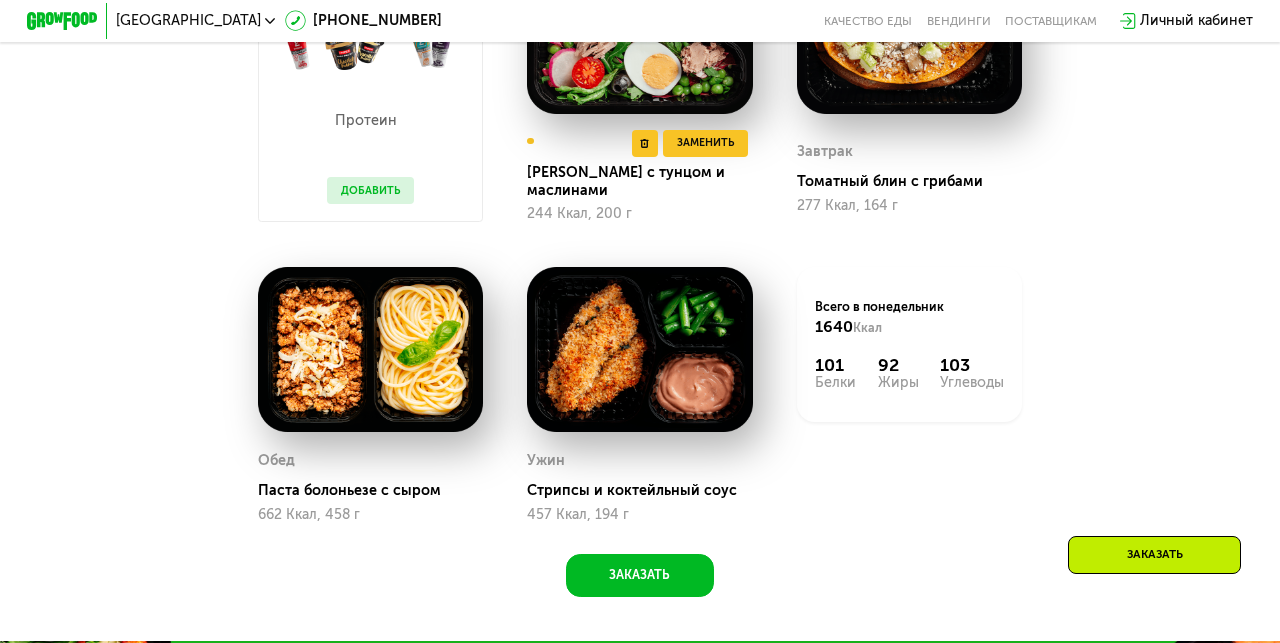 scroll, scrollTop: 1313, scrollLeft: 0, axis: vertical 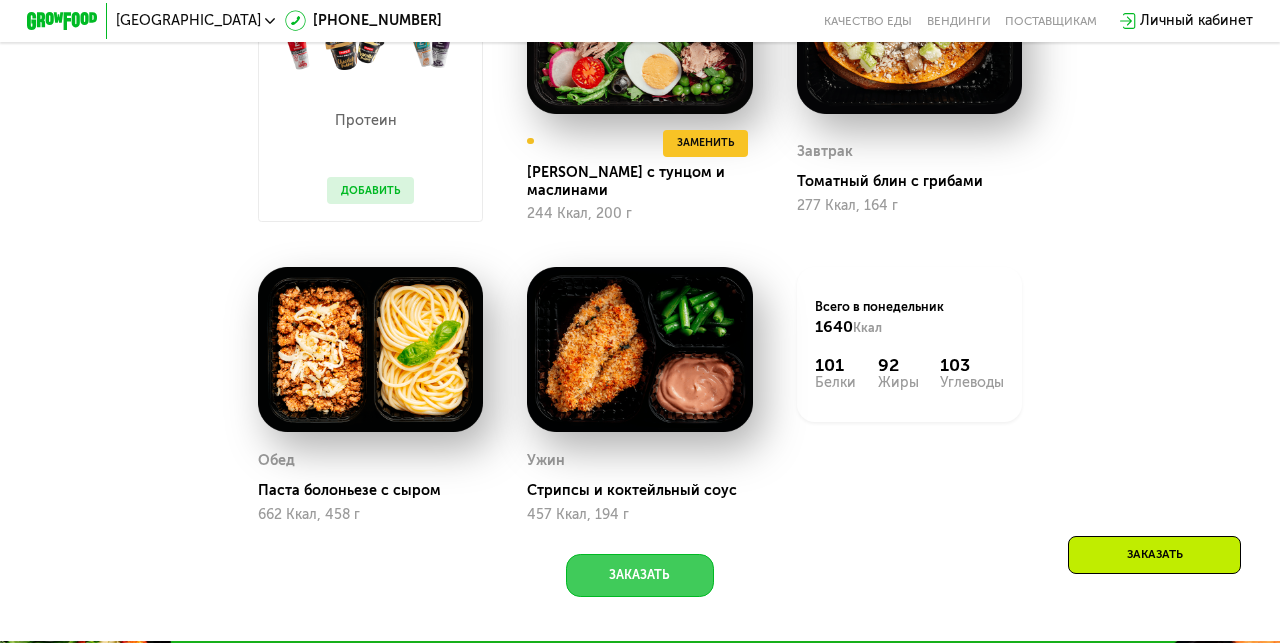 click on "Заказать" 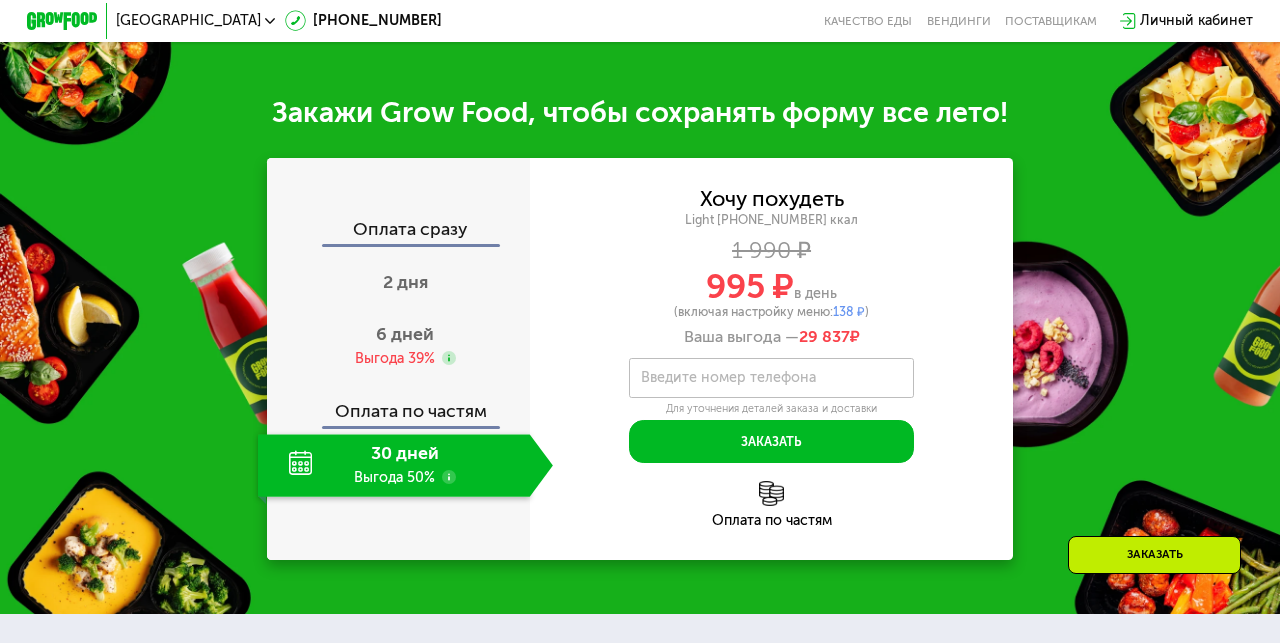 scroll, scrollTop: 1944, scrollLeft: 0, axis: vertical 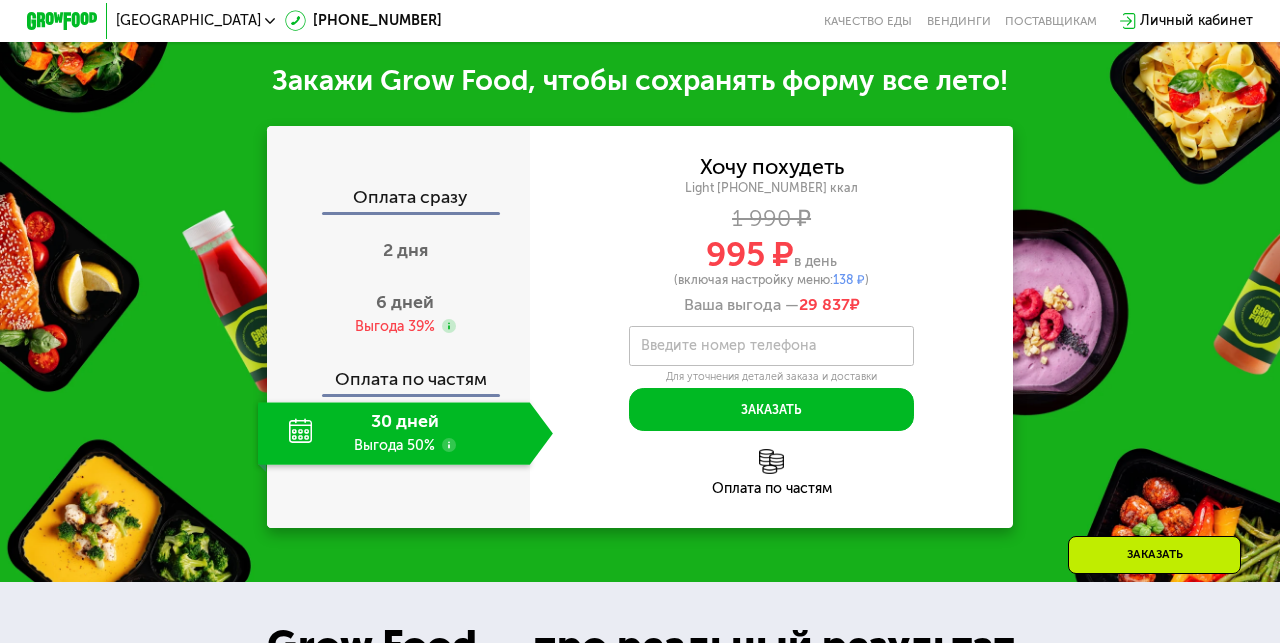 click on "Оплата сразу" 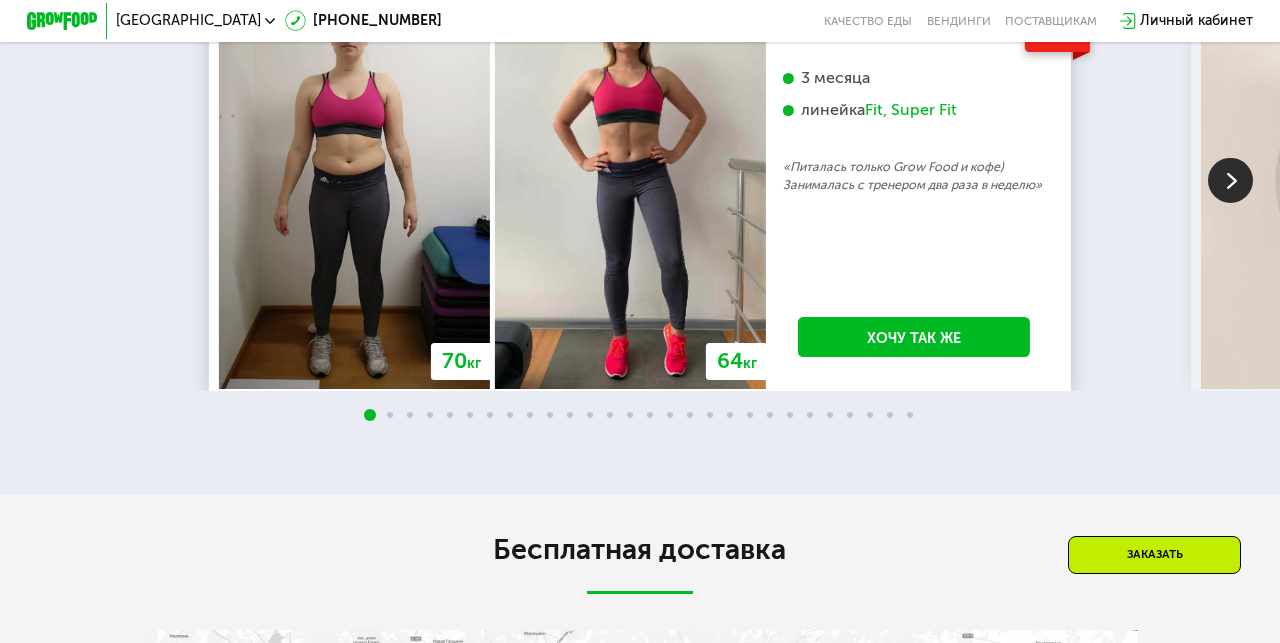 scroll, scrollTop: 3329, scrollLeft: 0, axis: vertical 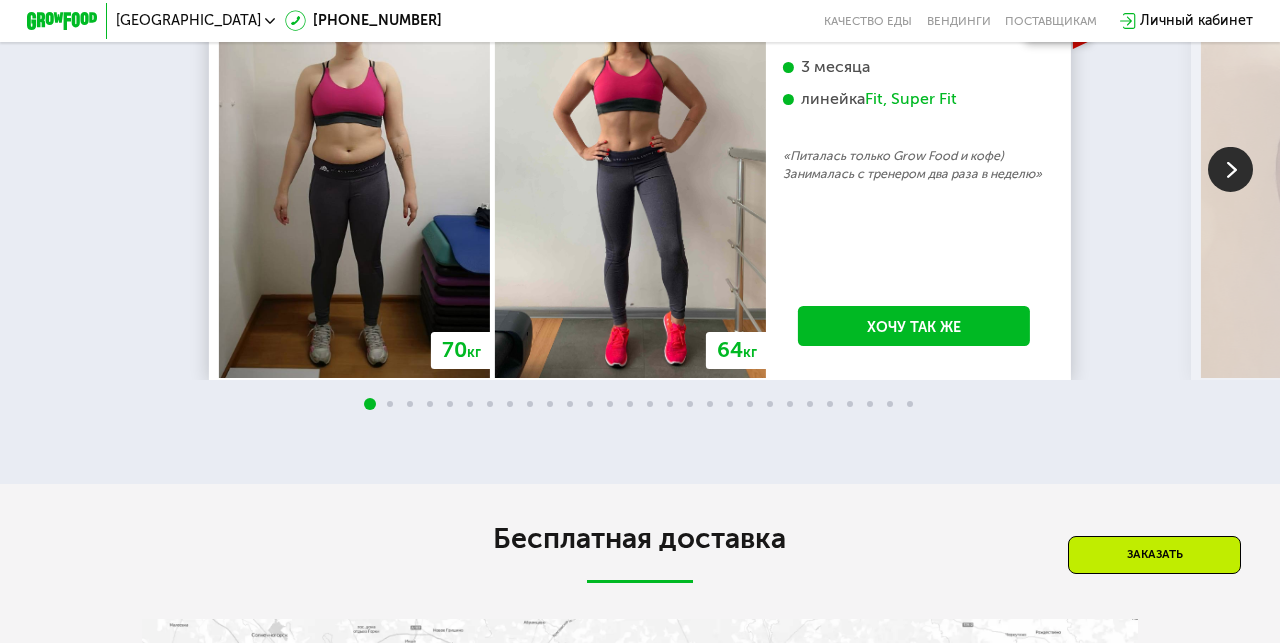 click on "Заказать" at bounding box center [1154, 555] 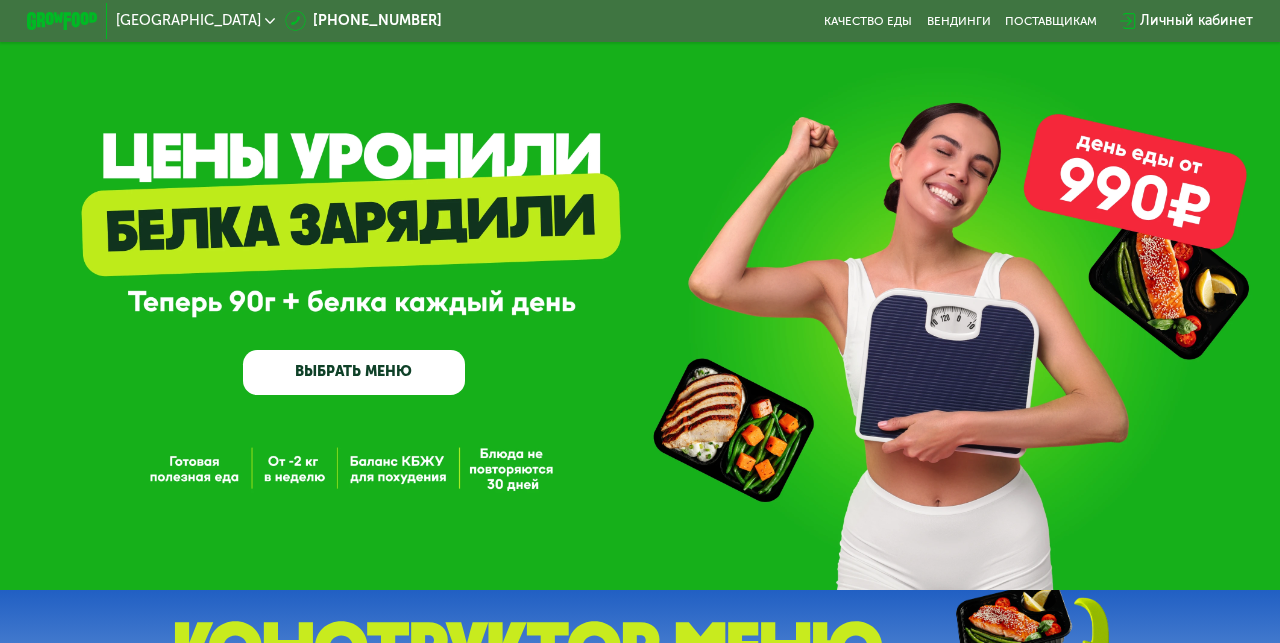 scroll, scrollTop: 16, scrollLeft: 0, axis: vertical 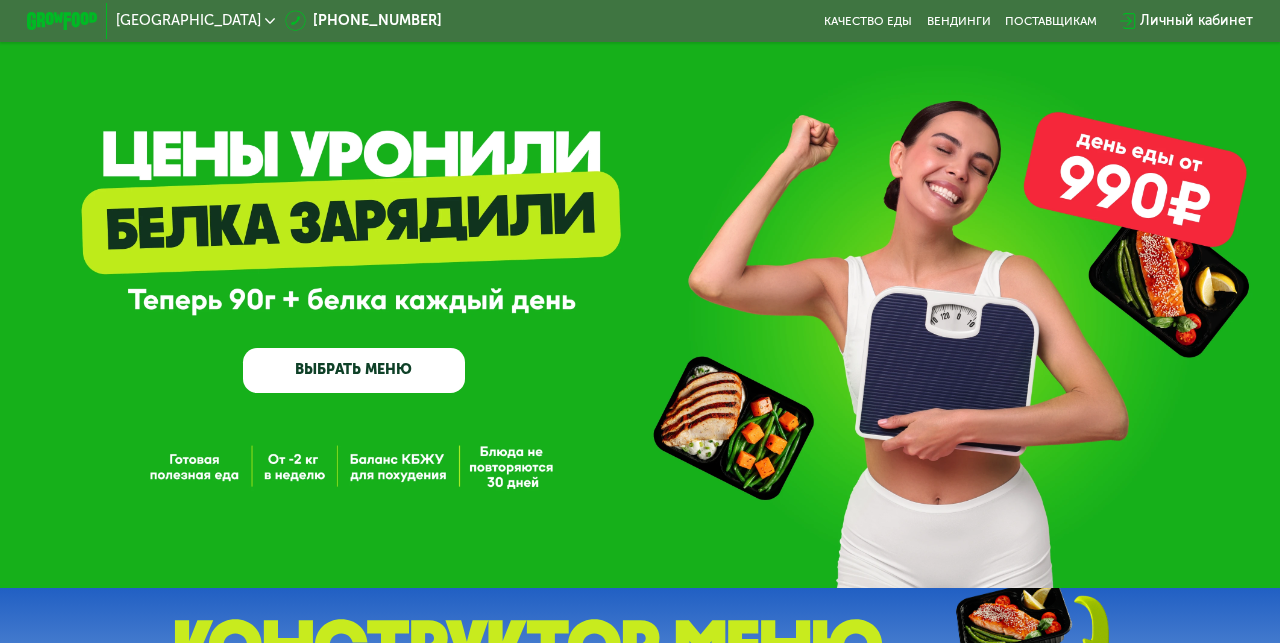 click on "GrowFood — доставка правильного питания  ВЫБРАТЬ МЕНЮ" at bounding box center [353, 290] 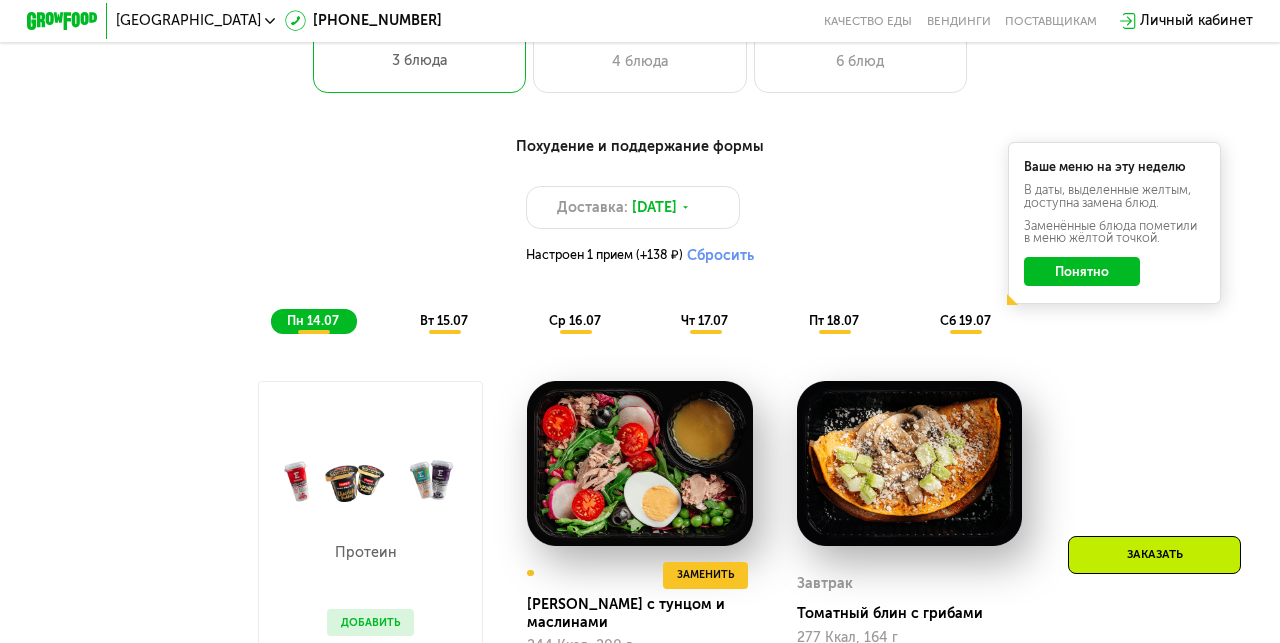 scroll, scrollTop: 891, scrollLeft: 0, axis: vertical 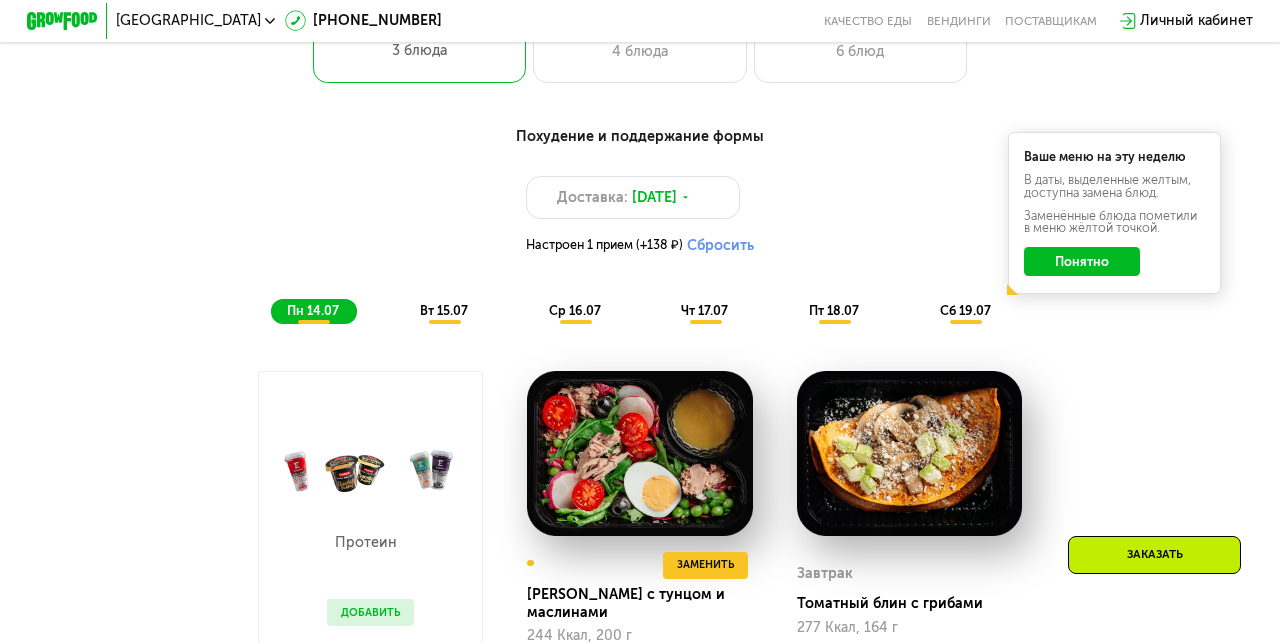click on "вт 15.07" 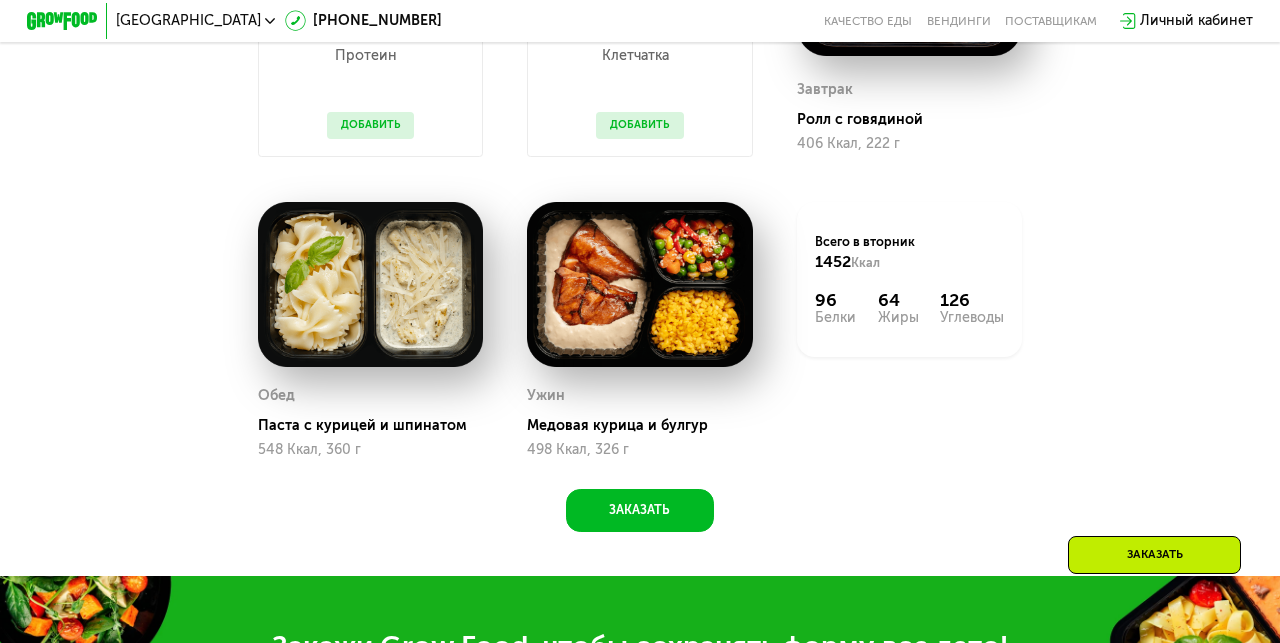 scroll, scrollTop: 1461, scrollLeft: 0, axis: vertical 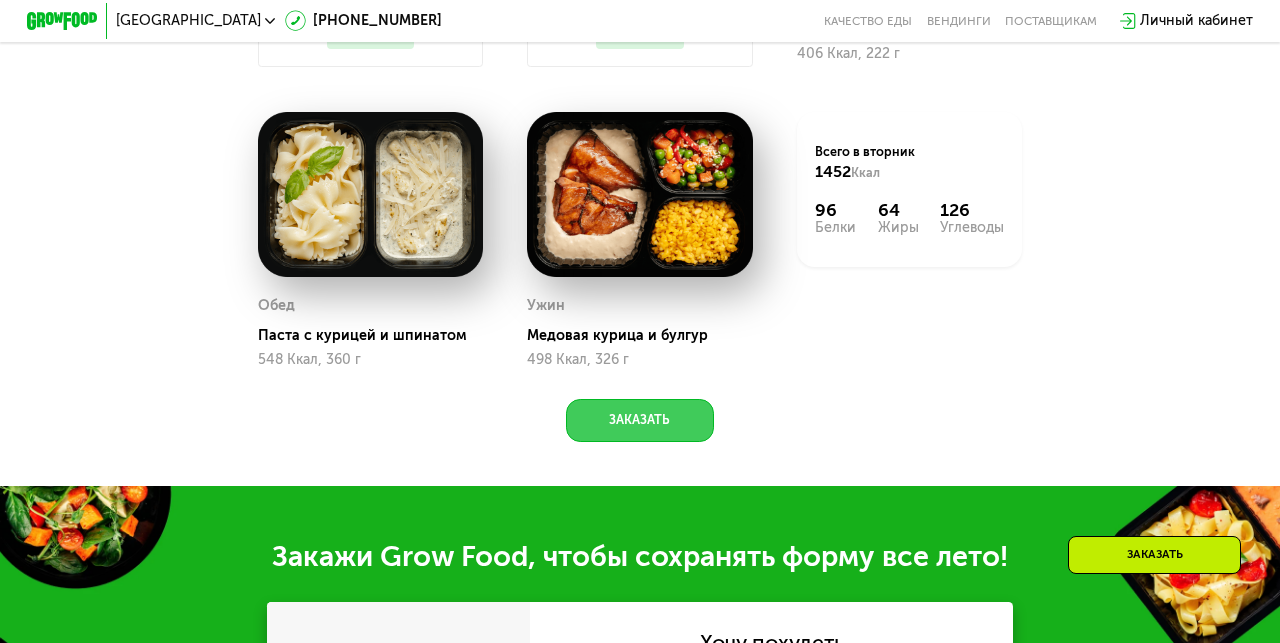 click on "Заказать" 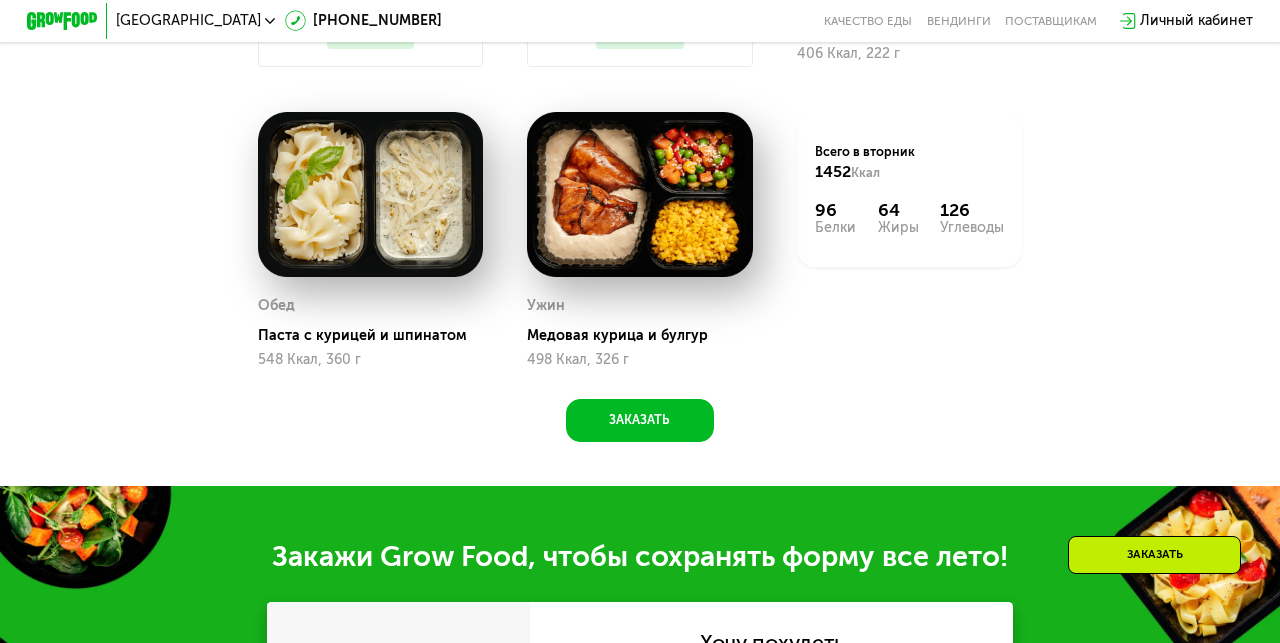 scroll, scrollTop: 1944, scrollLeft: 0, axis: vertical 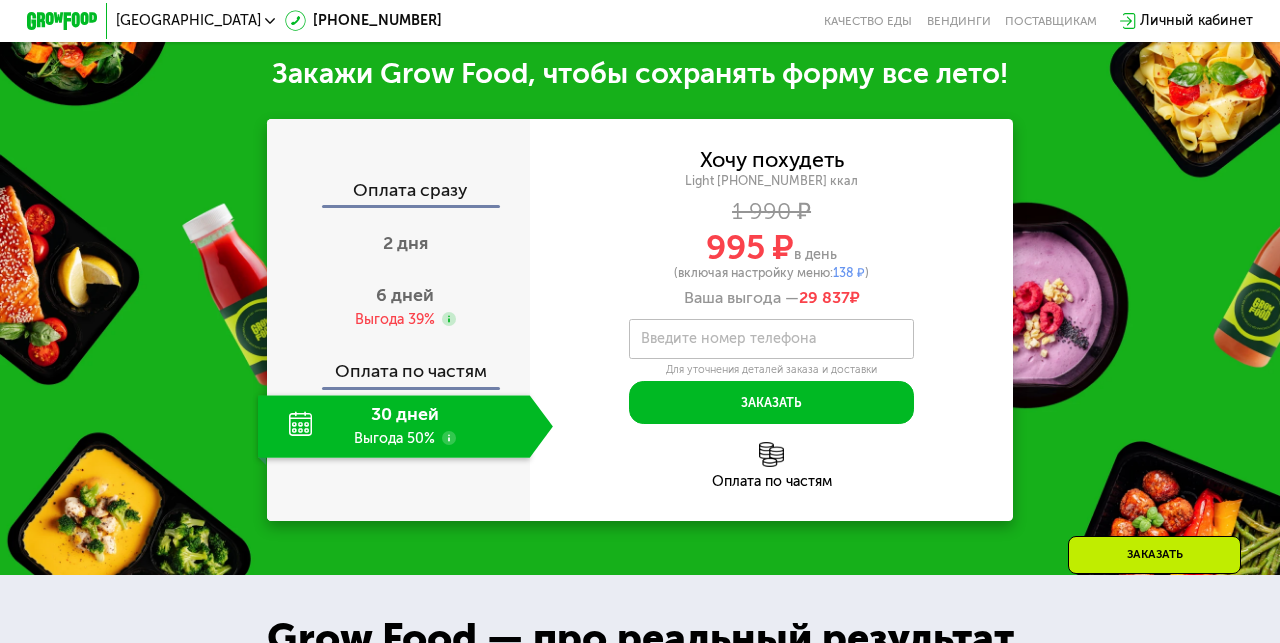 click at bounding box center (62, 21) 